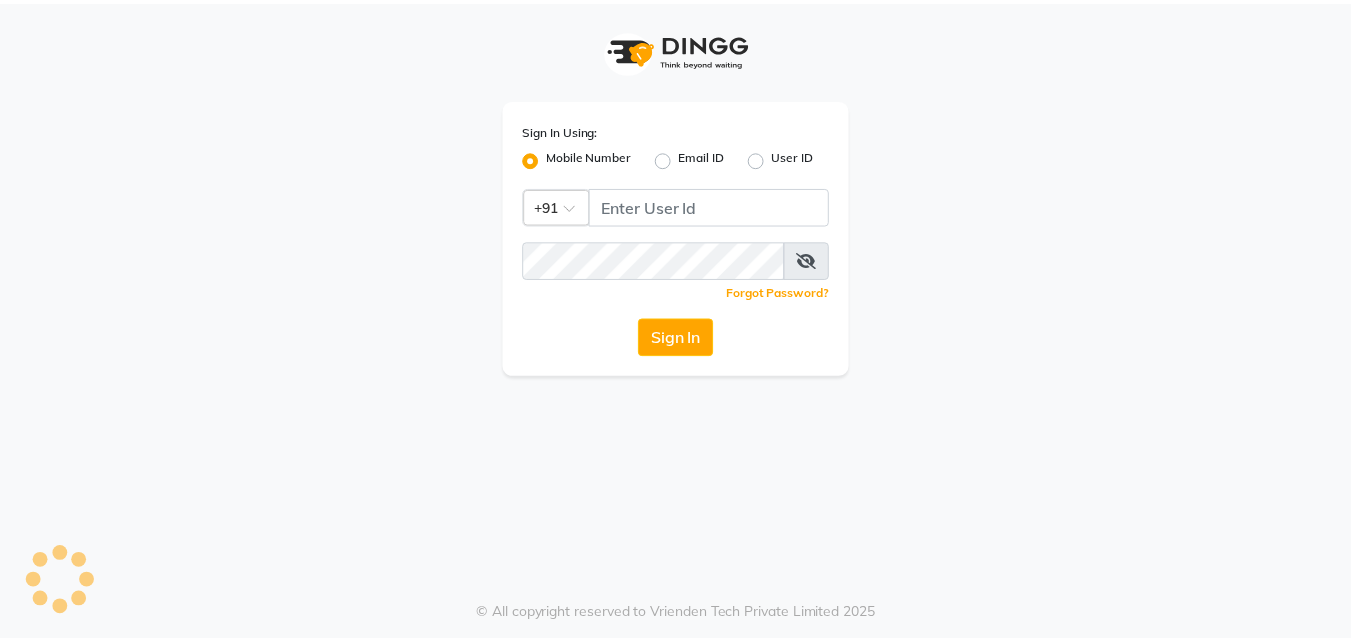 scroll, scrollTop: 0, scrollLeft: 0, axis: both 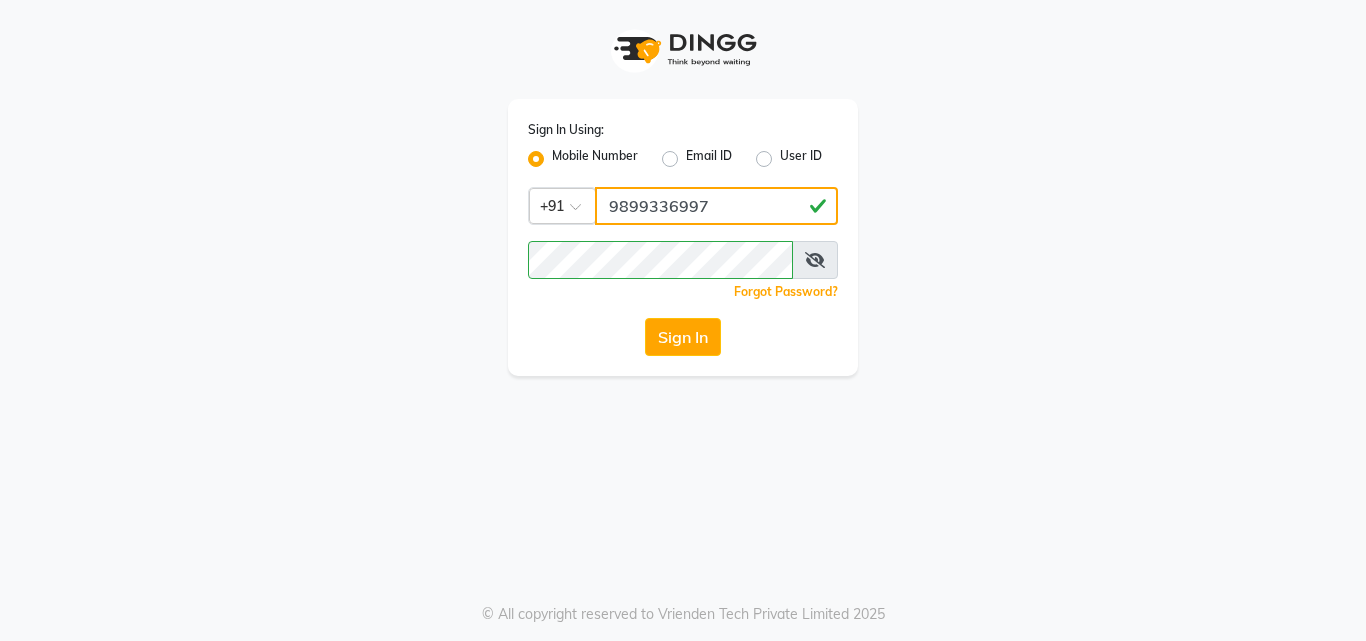 click on "9899336997" 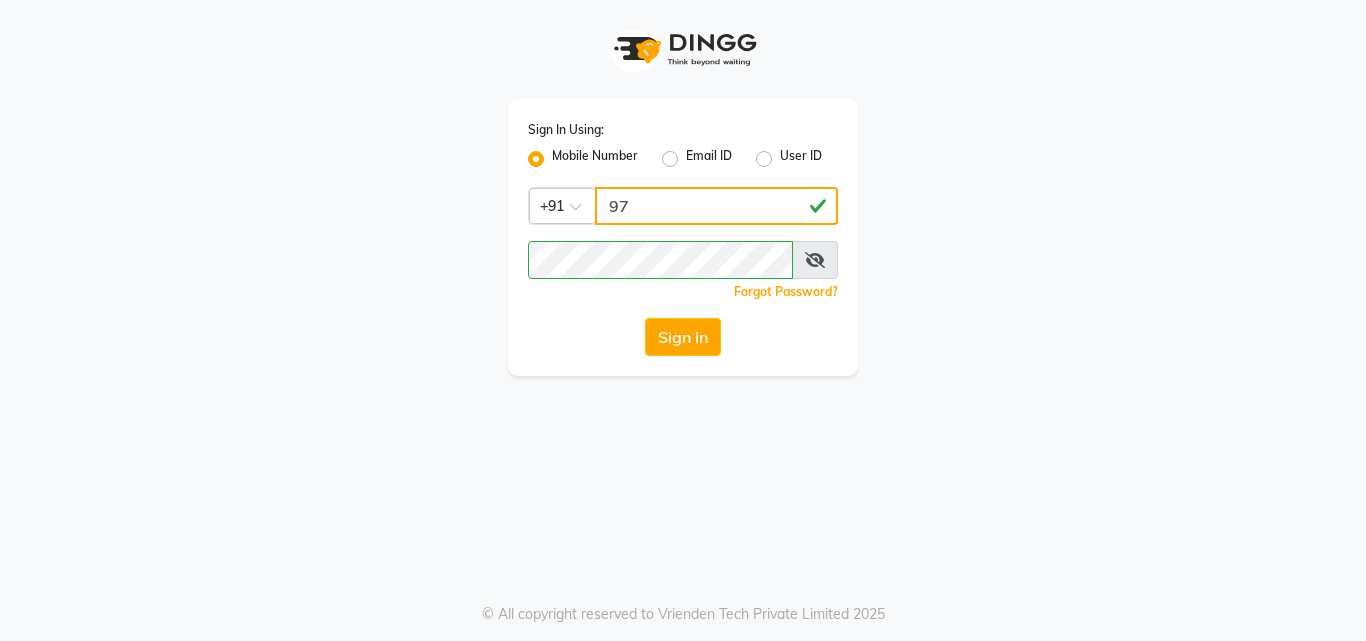 type on "7" 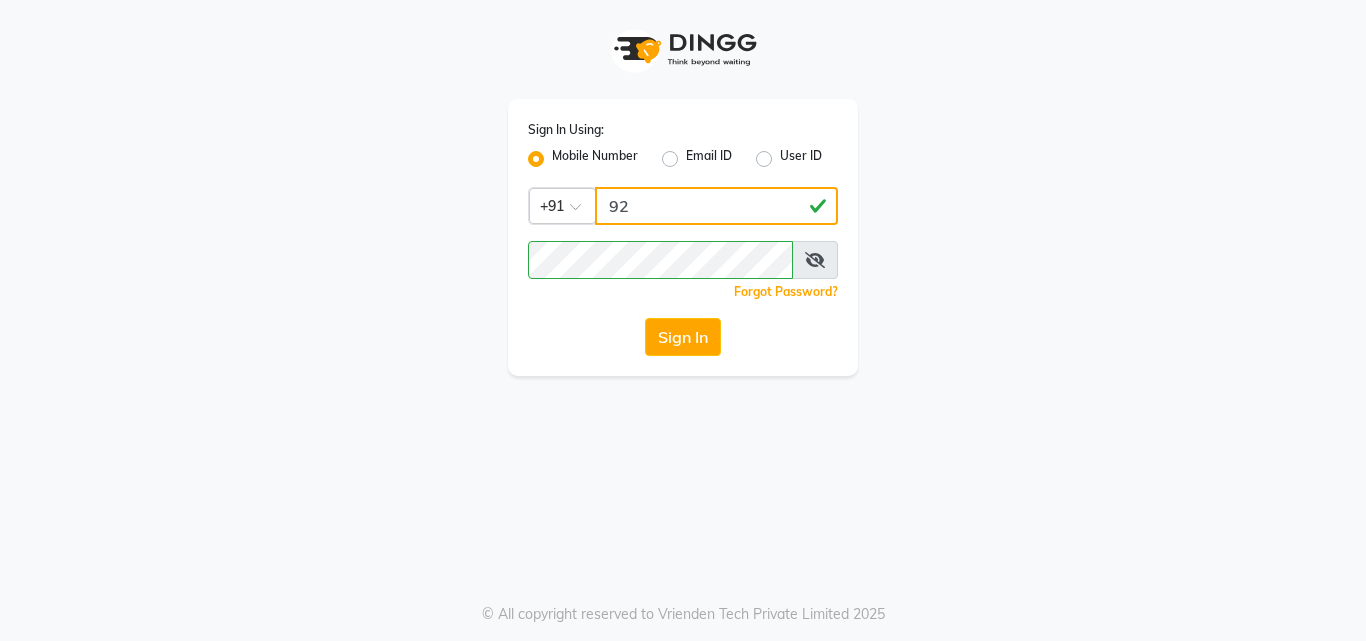 type on "9" 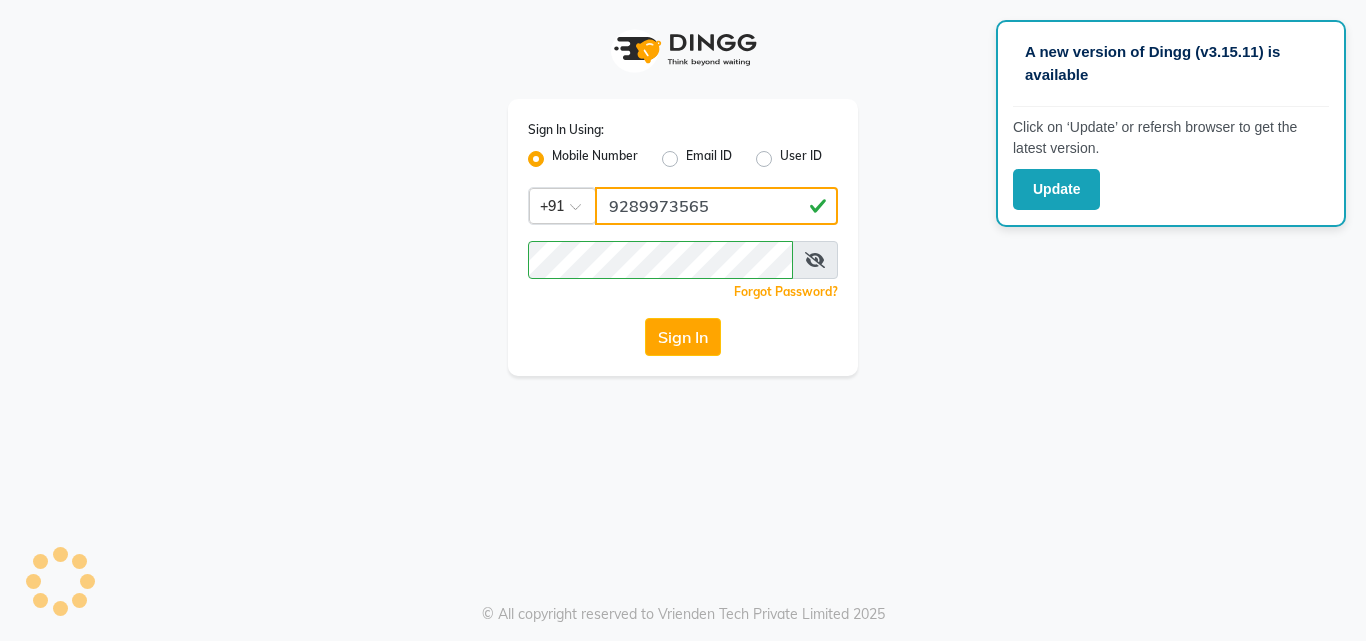 type on "9289973565" 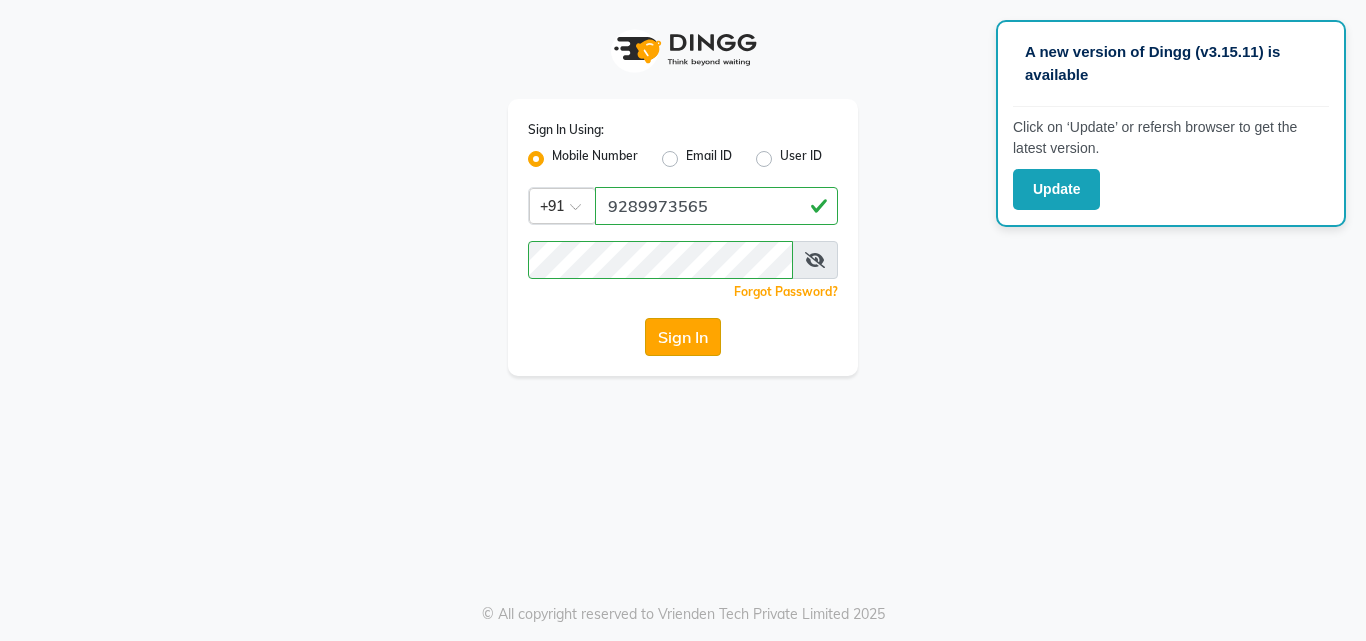 click on "Sign In" 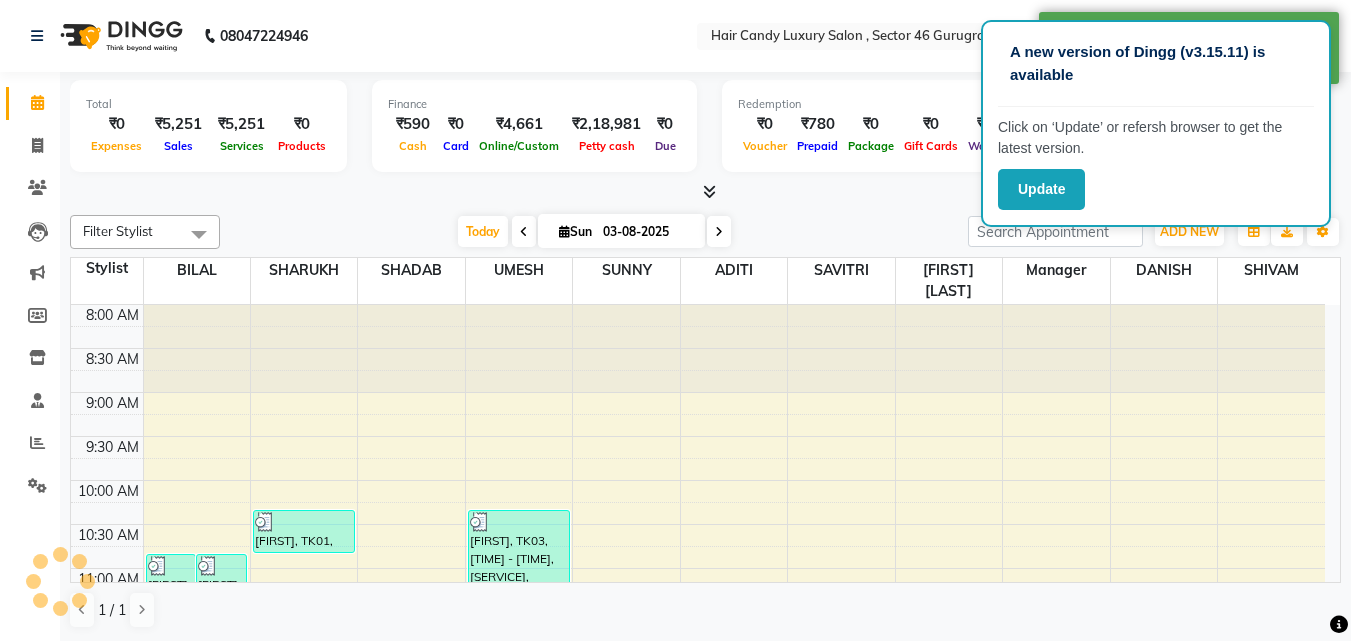 scroll, scrollTop: 0, scrollLeft: 0, axis: both 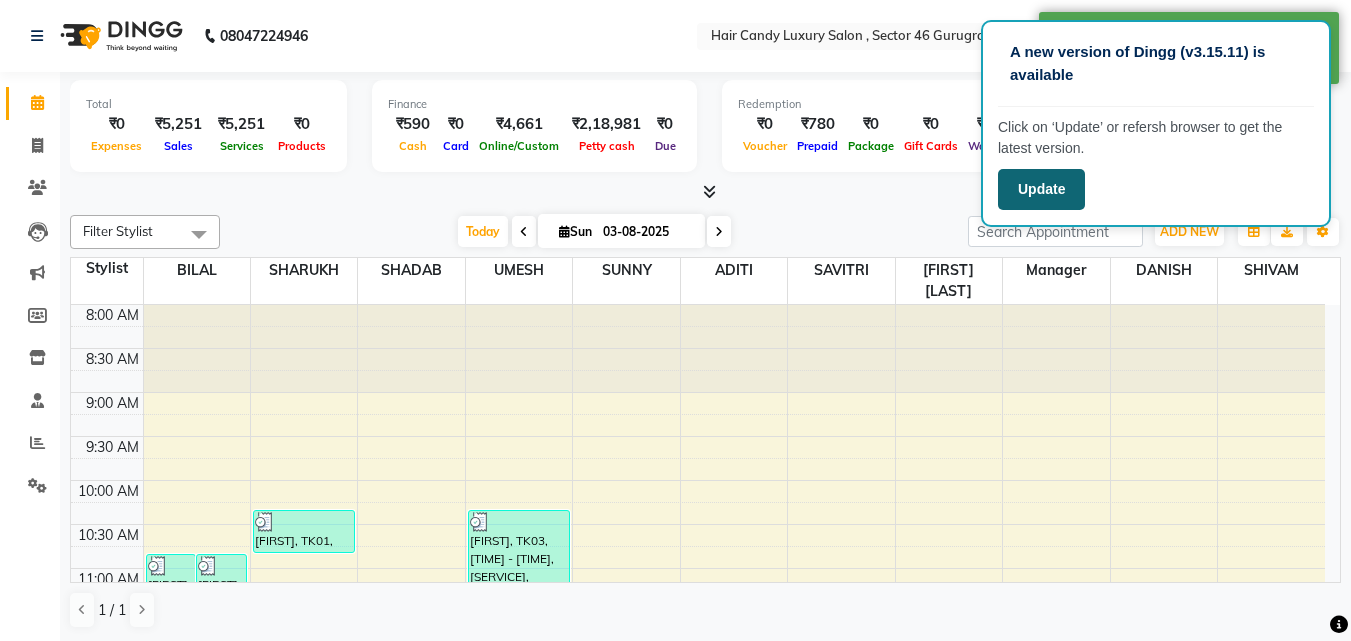click on "Update" 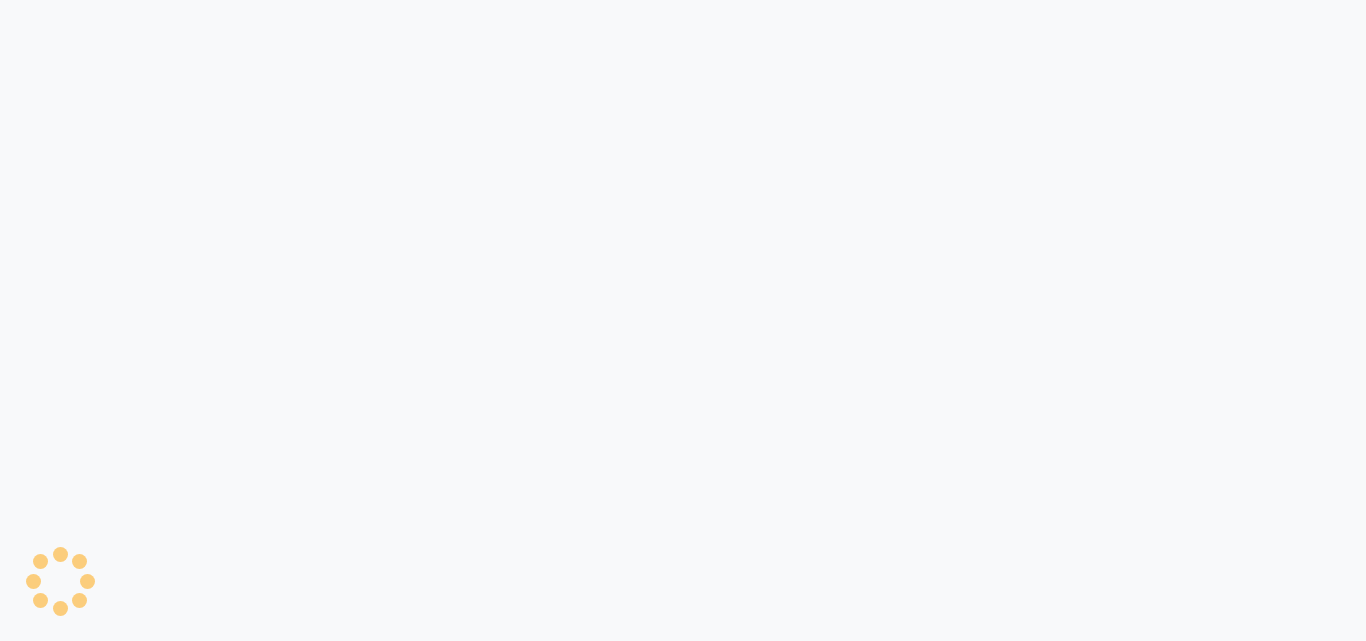 scroll, scrollTop: 0, scrollLeft: 0, axis: both 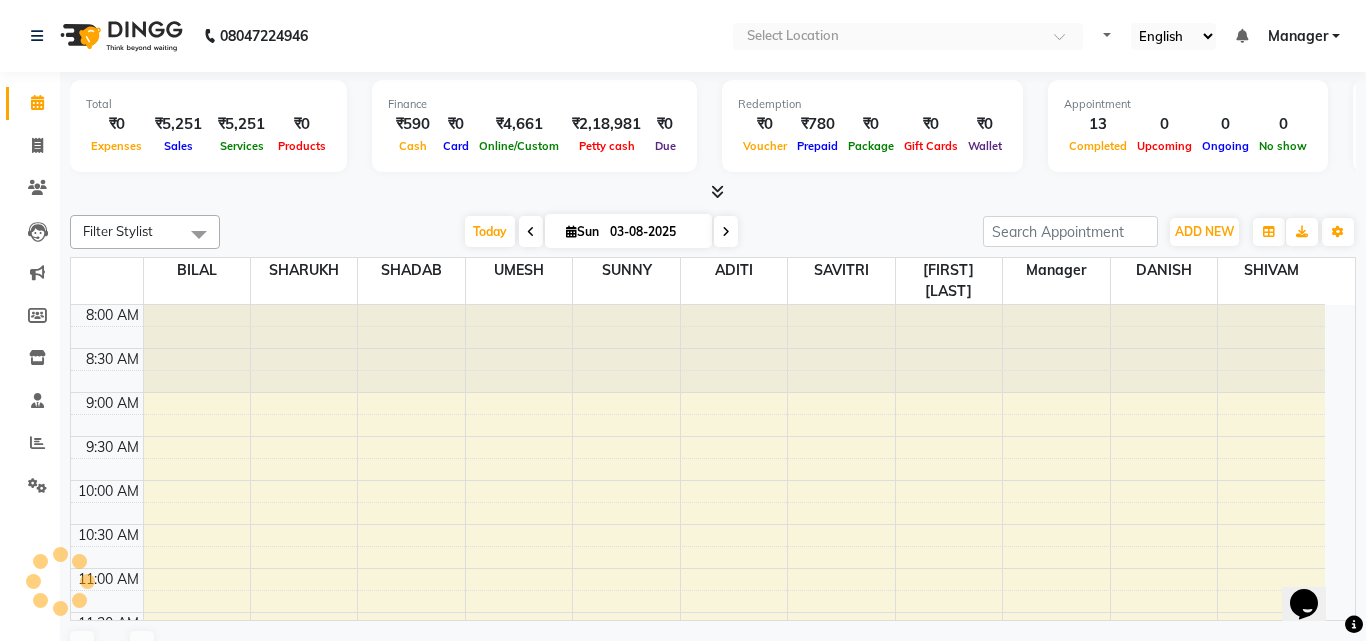 select on "en" 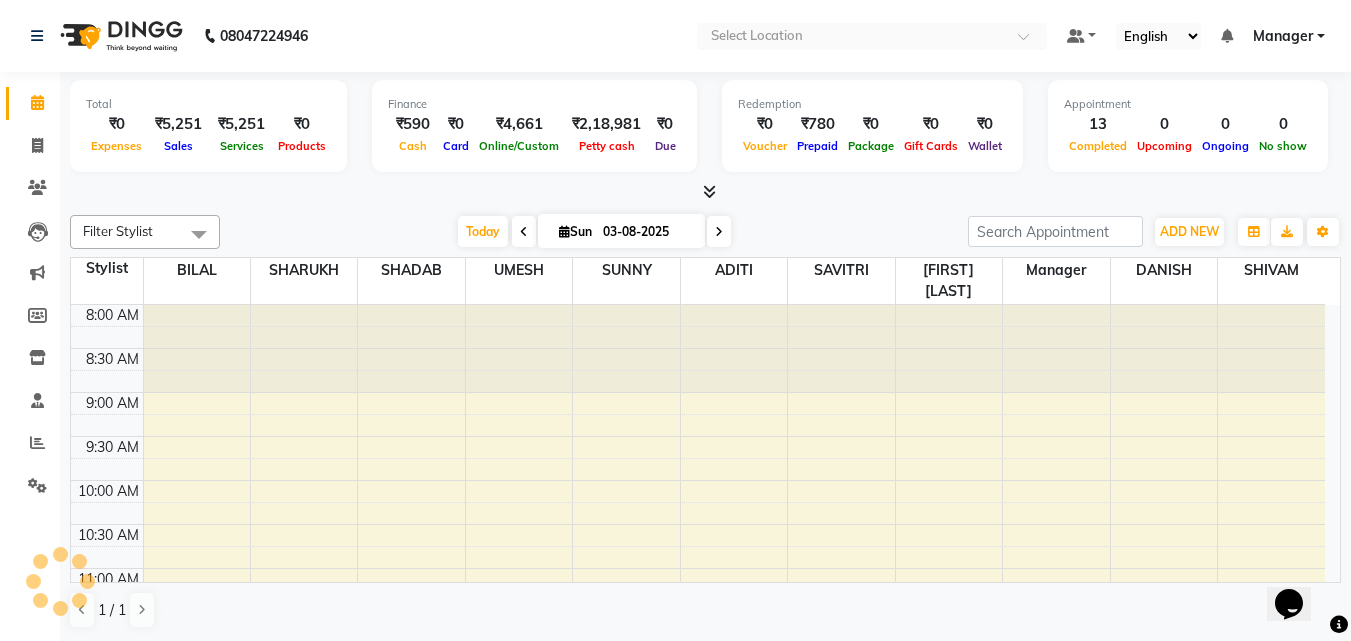 scroll, scrollTop: 0, scrollLeft: 0, axis: both 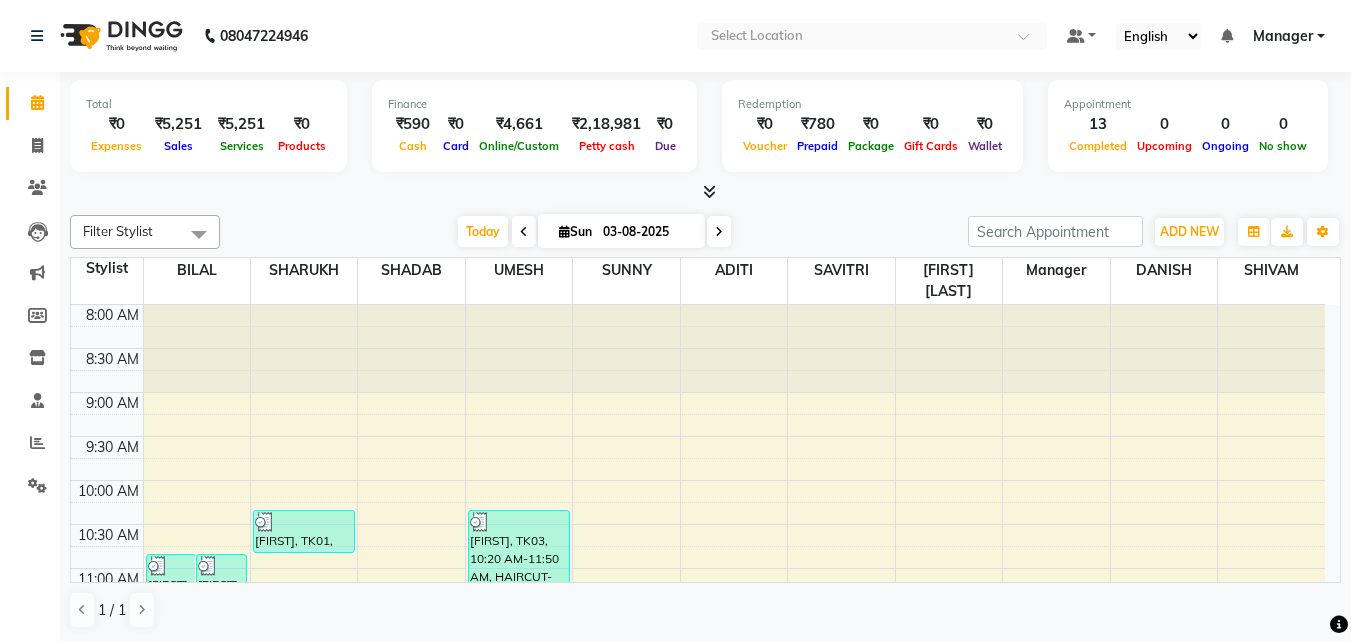click on "Manager" at bounding box center [1283, 36] 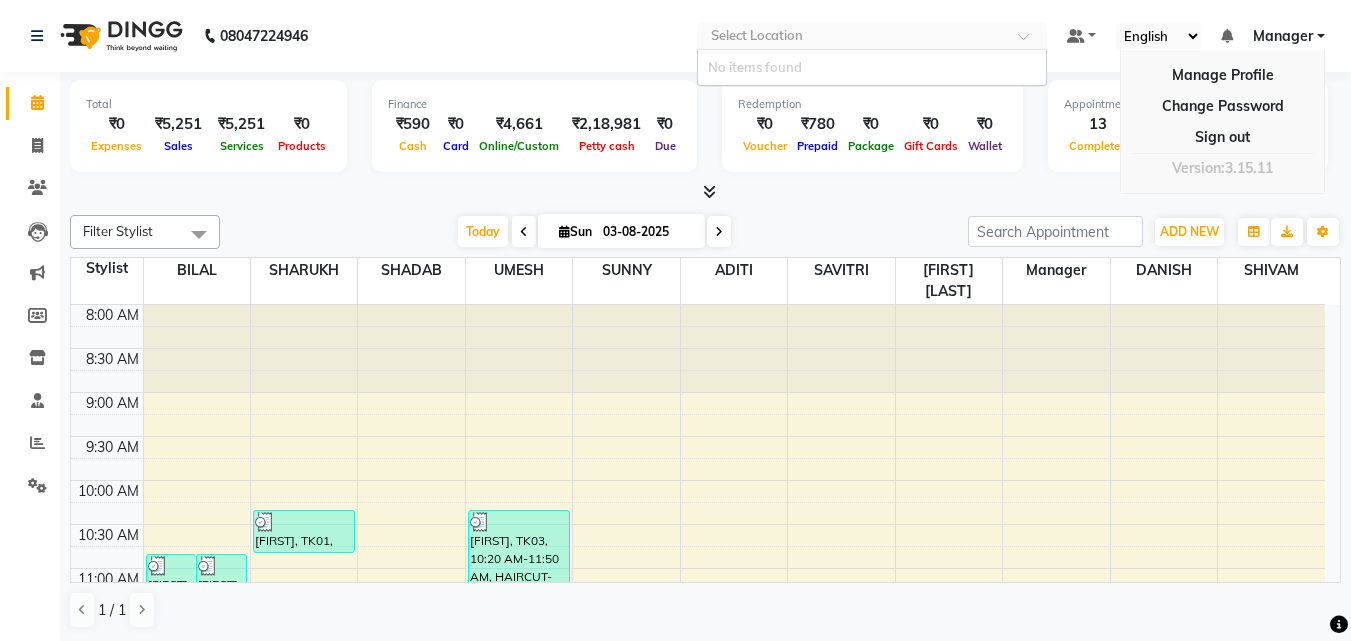 click at bounding box center [872, 38] 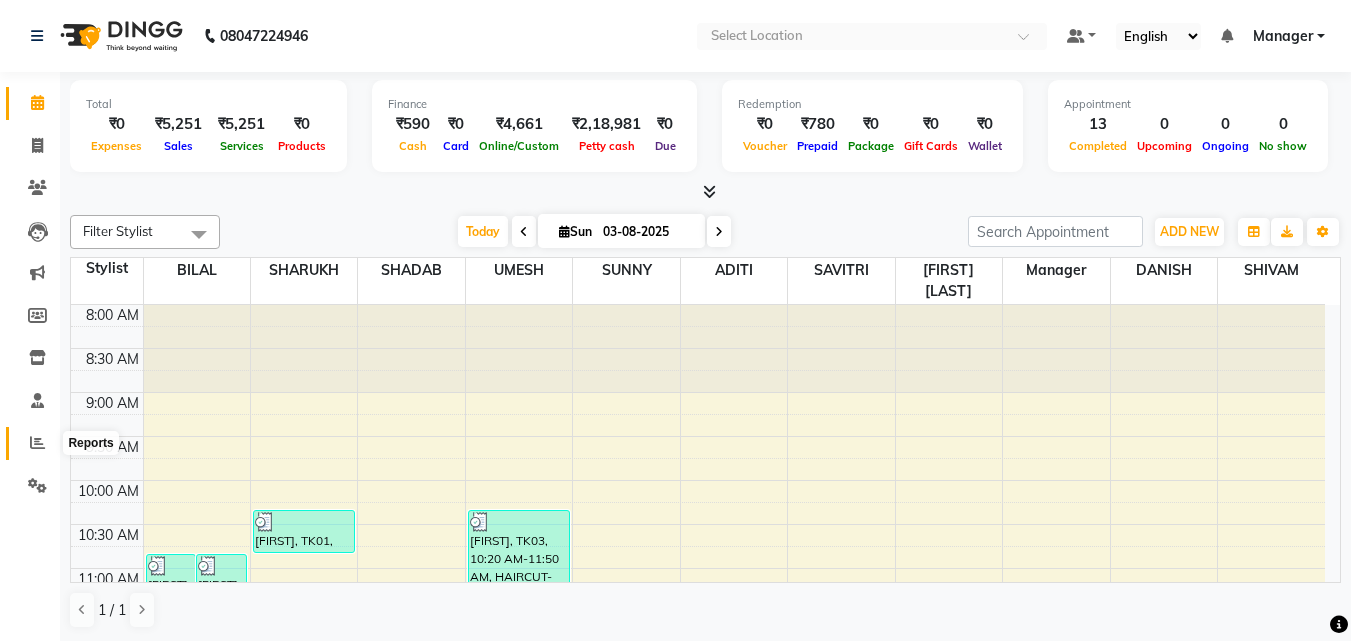 click 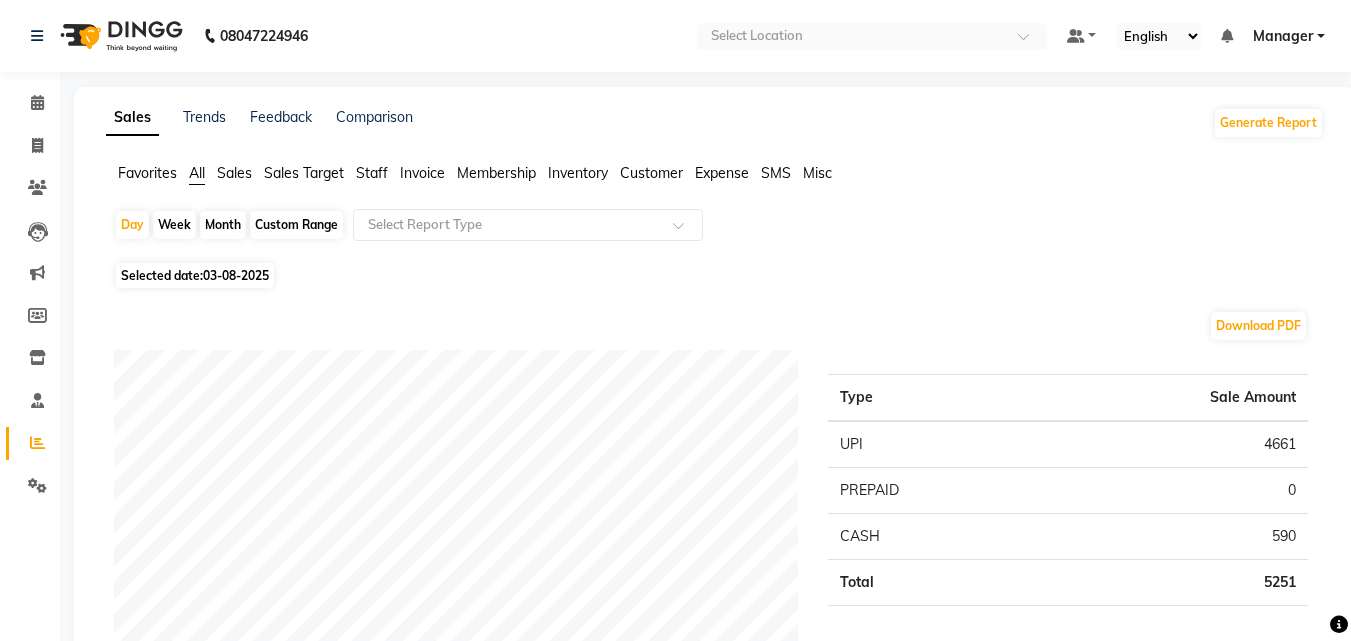 click on "Custom Range" 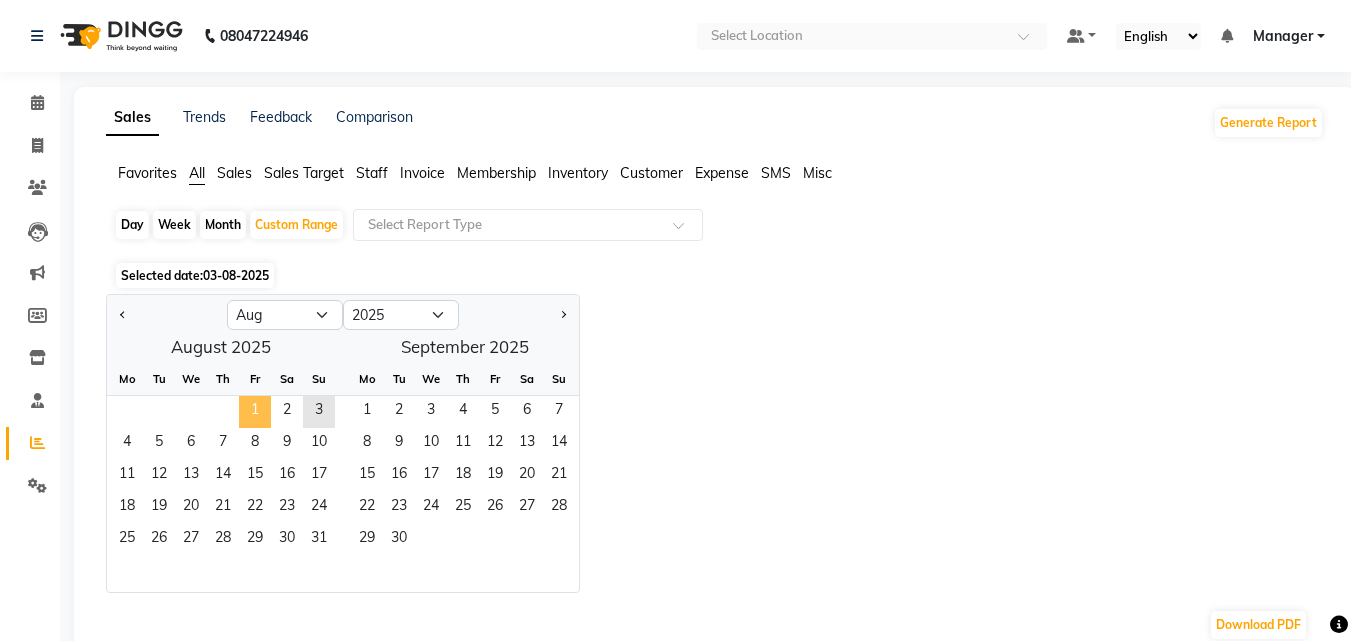 click on "1" 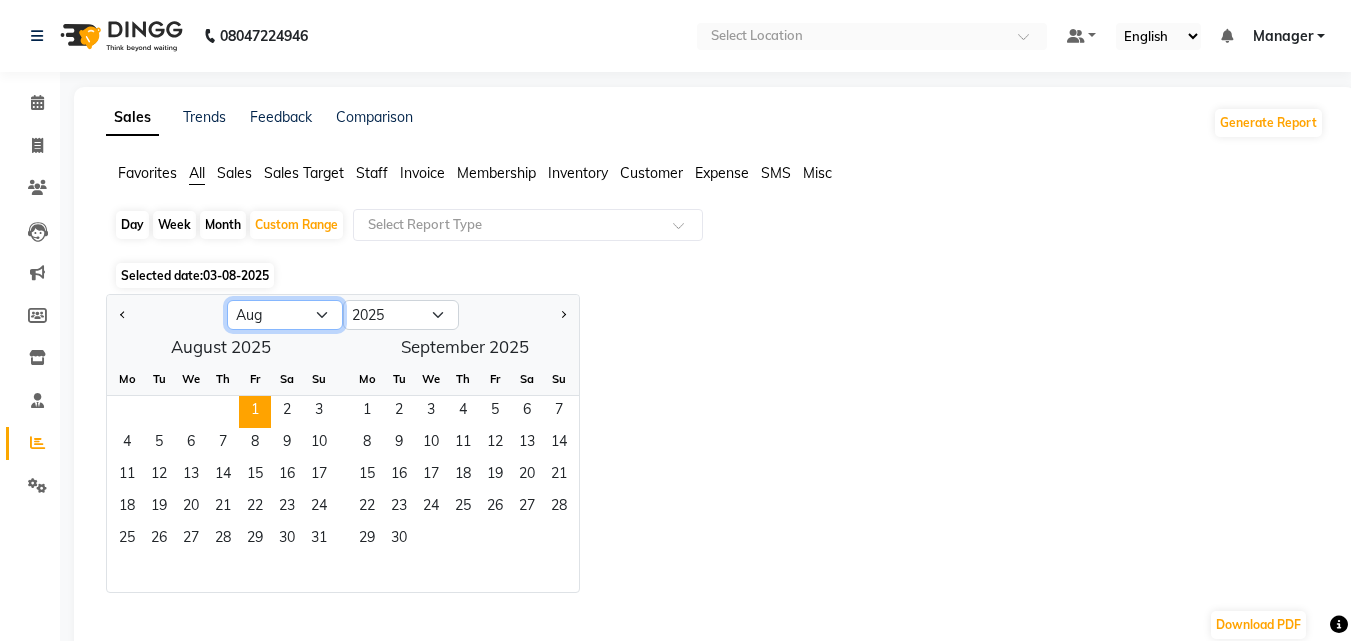 click on "Jan Feb Mar Apr May Jun Jul Aug Sep Oct Nov Dec" 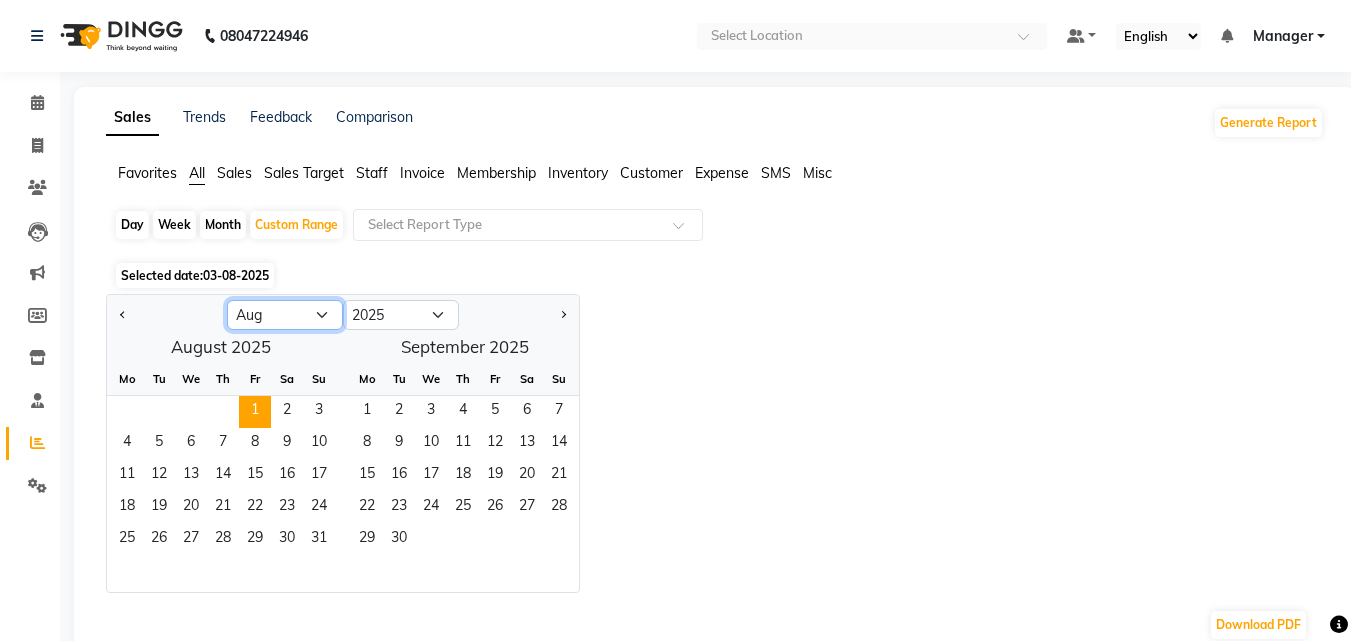 select on "7" 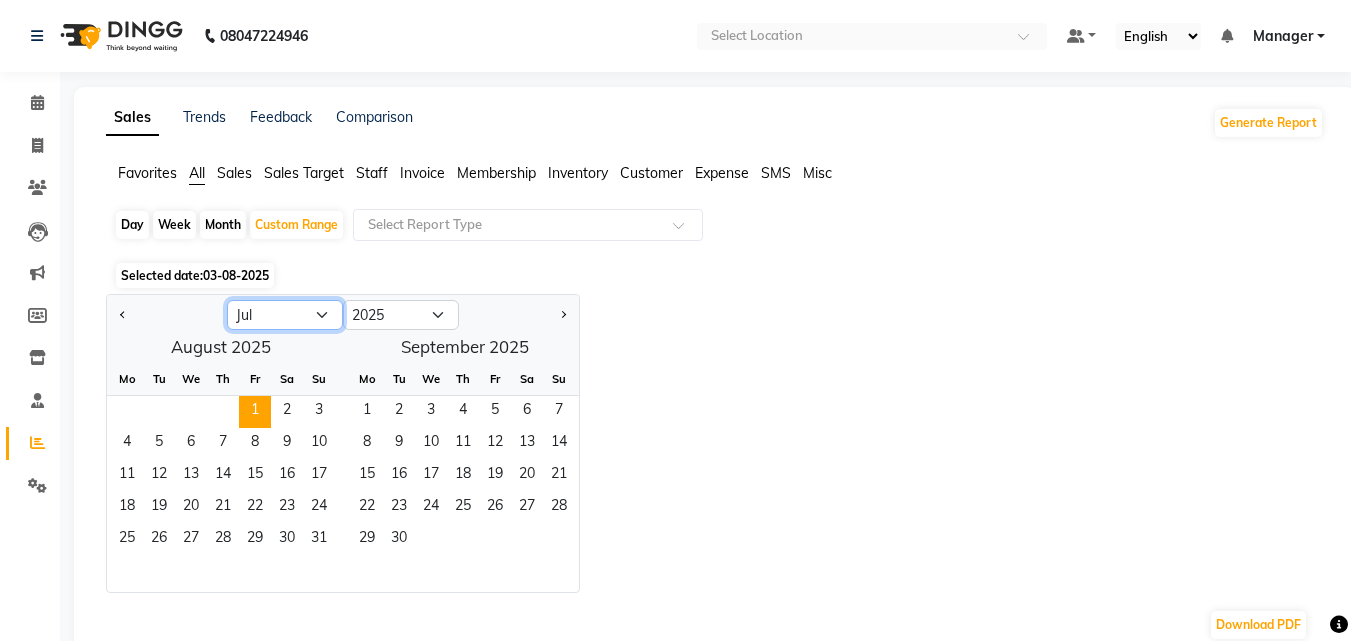 click on "Jan Feb Mar Apr May Jun Jul Aug Sep Oct Nov Dec" 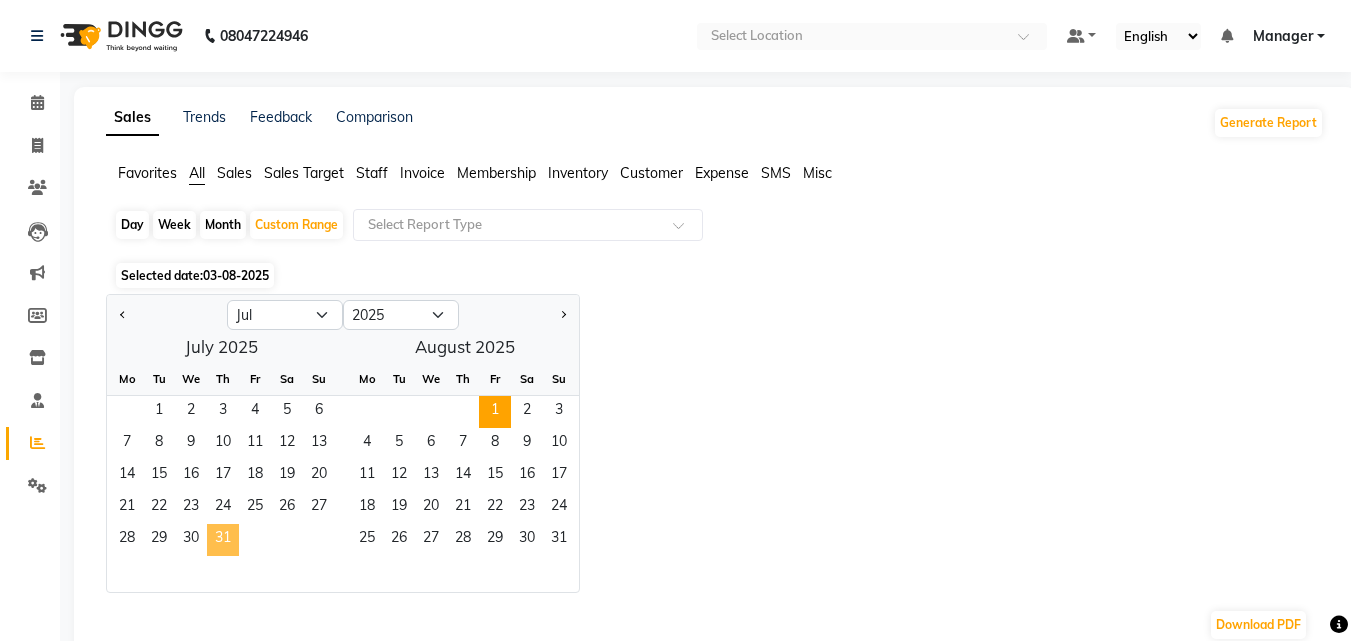 drag, startPoint x: 172, startPoint y: 405, endPoint x: 224, endPoint y: 540, distance: 144.6686 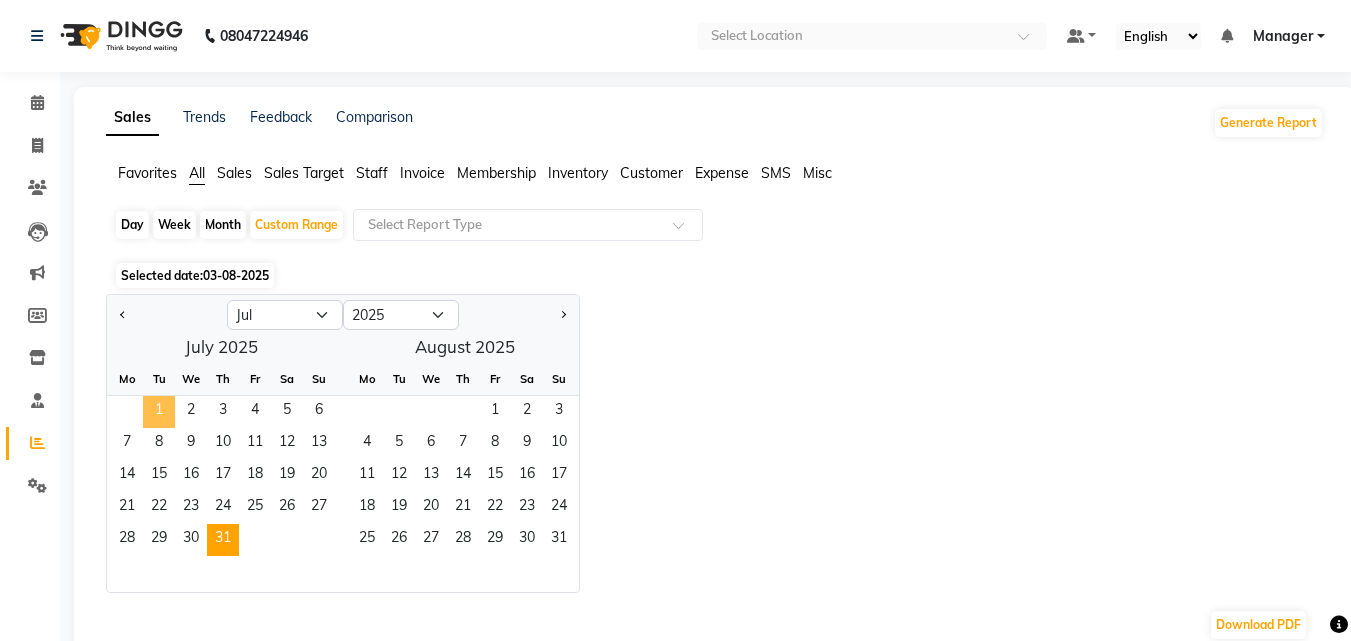 click on "1" 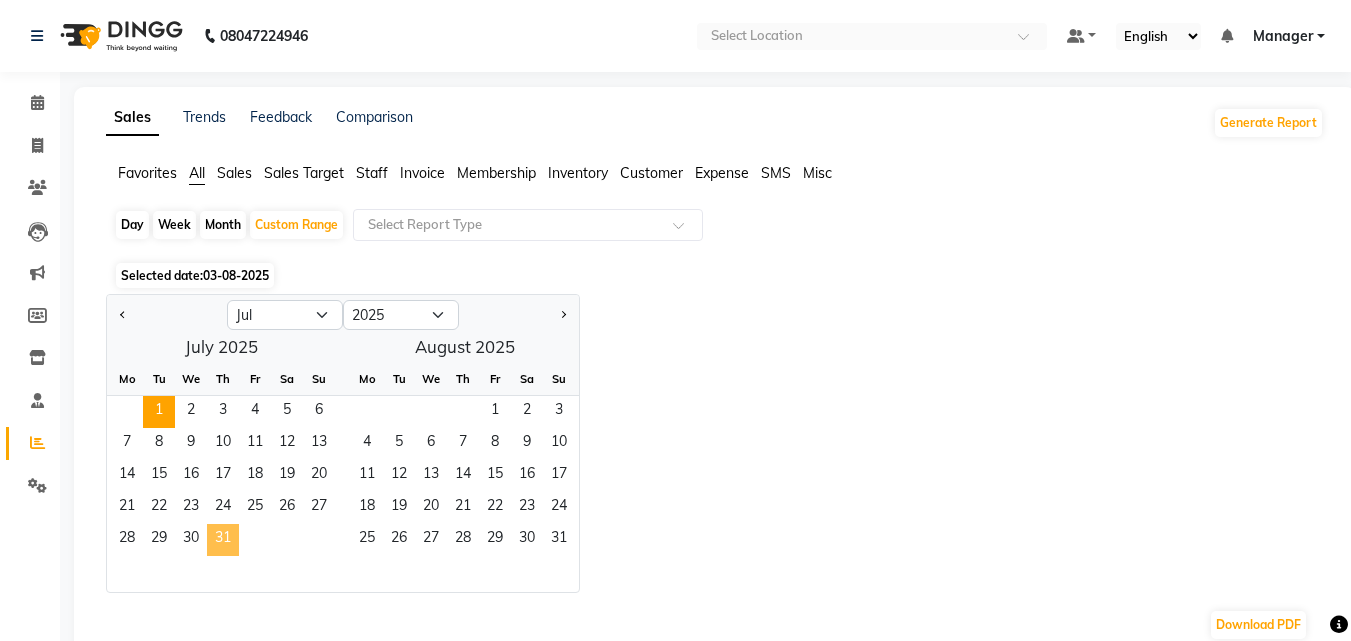click on "31" 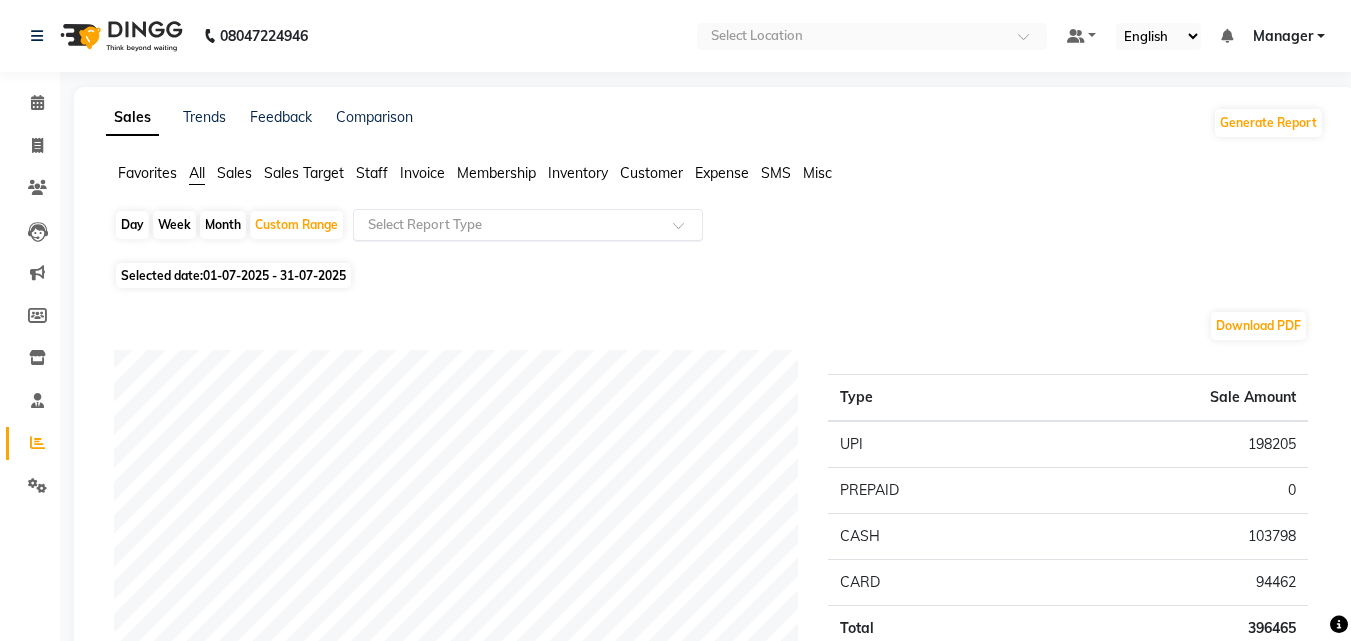 click 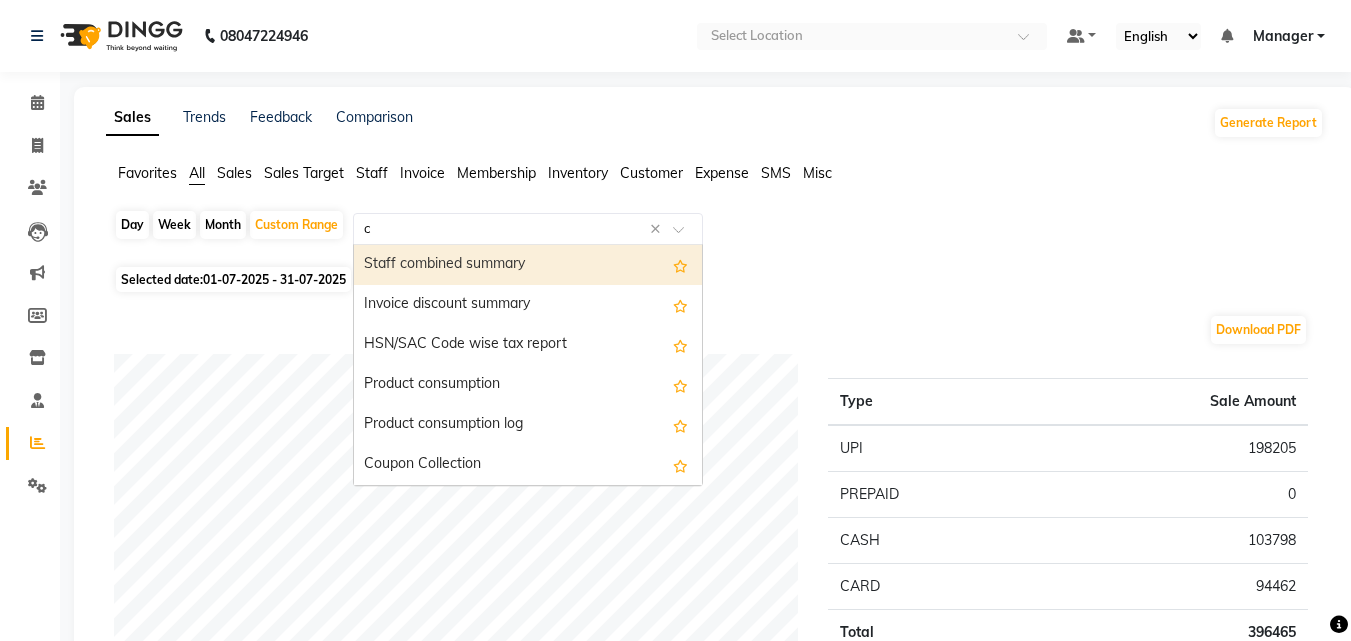 type on "co" 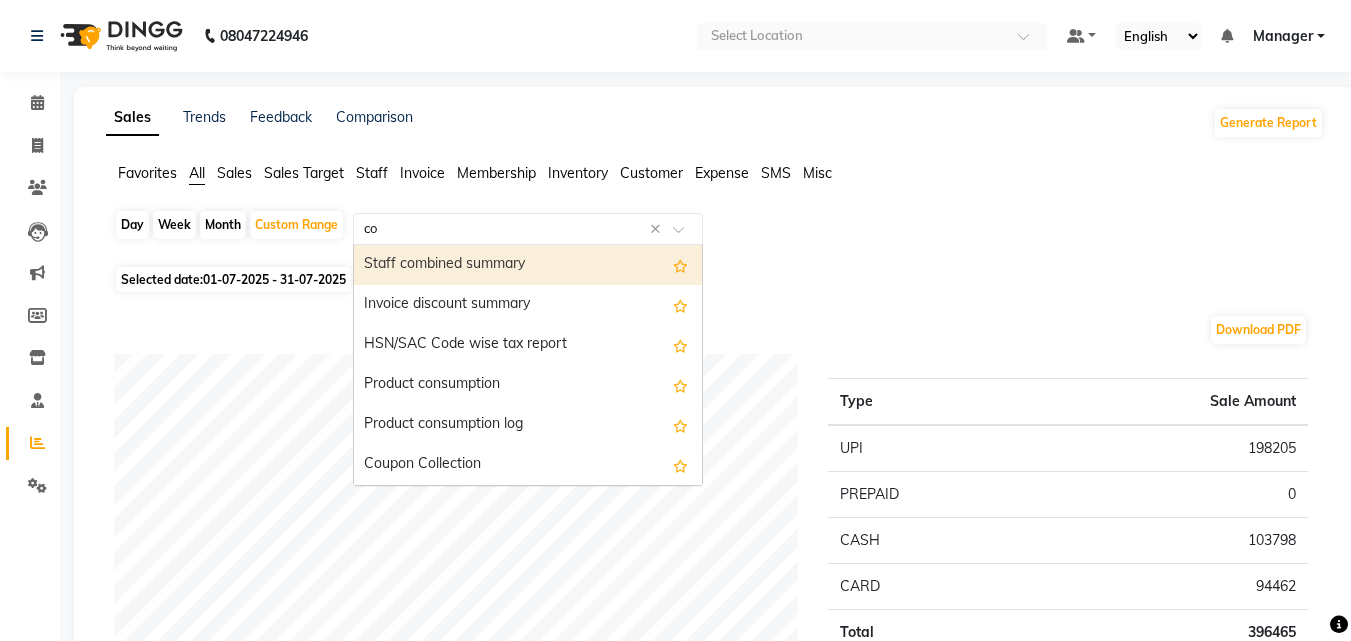 click on "Staff combined summary" at bounding box center (528, 265) 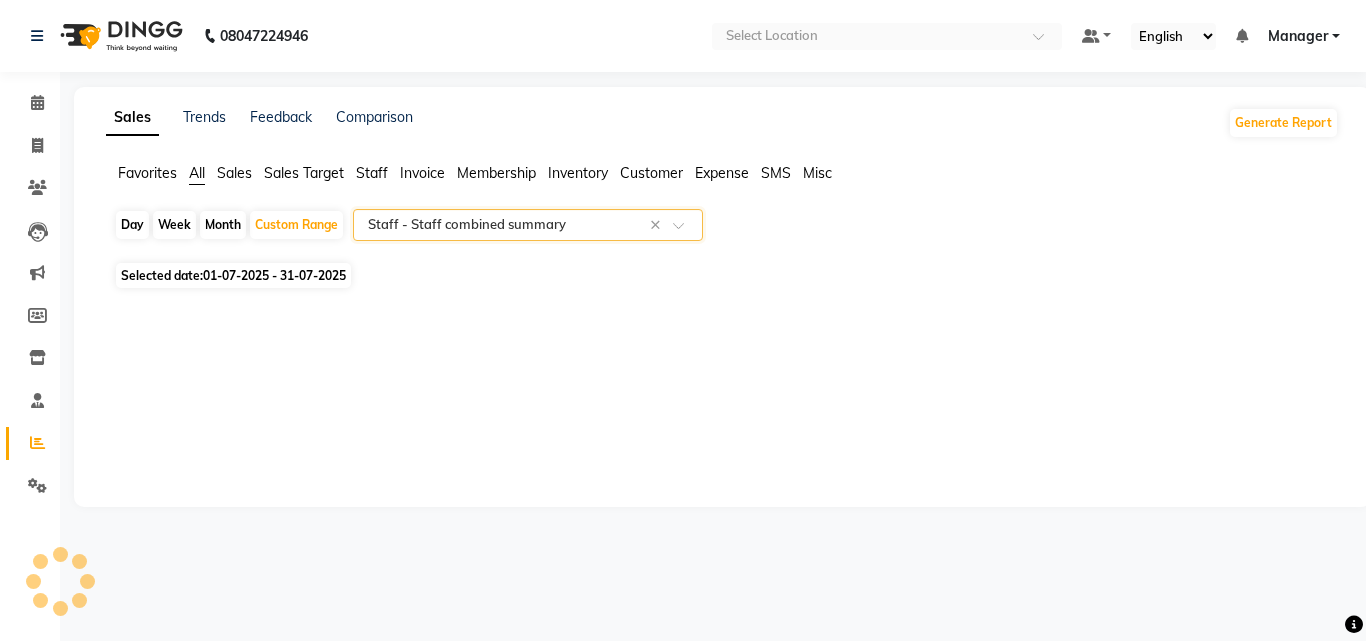 select on "full_report" 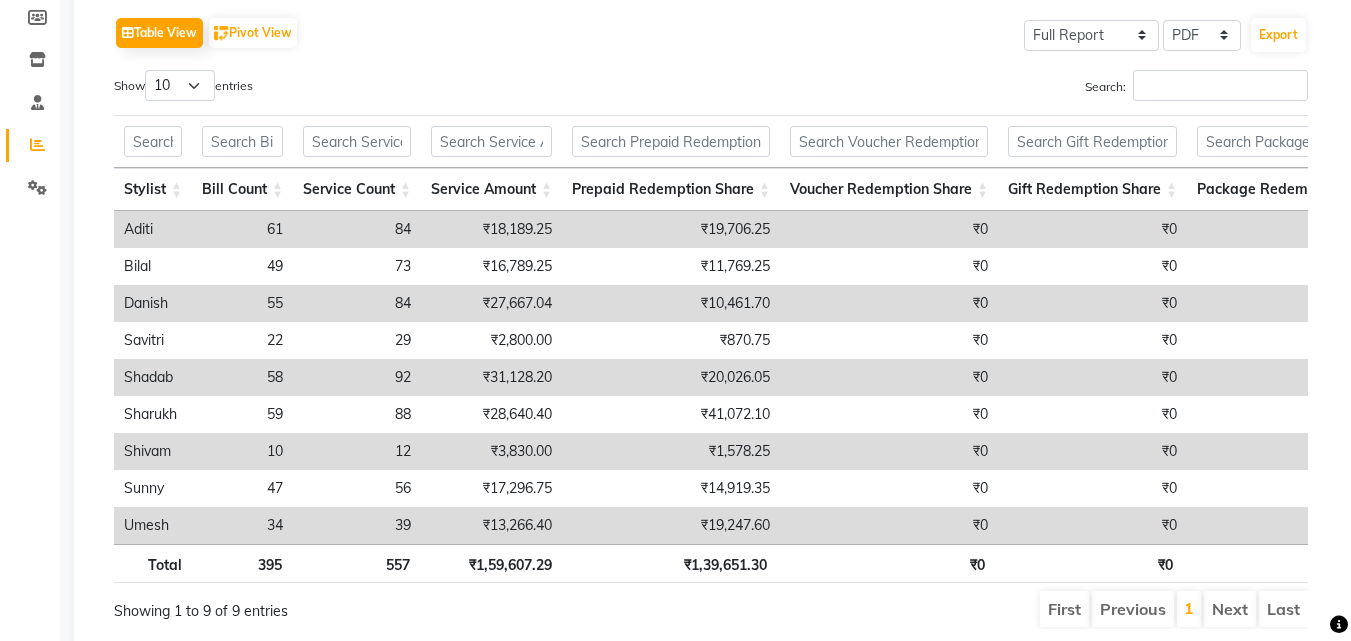 scroll, scrollTop: 300, scrollLeft: 0, axis: vertical 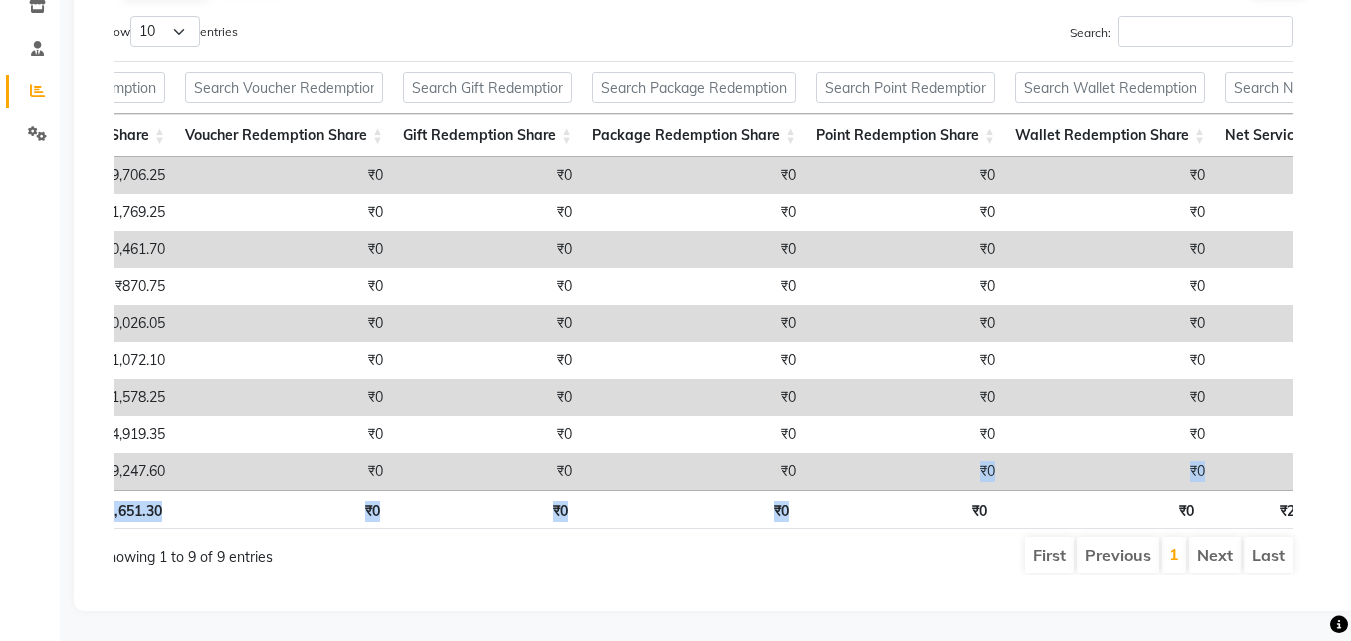 drag, startPoint x: 847, startPoint y: 486, endPoint x: 910, endPoint y: 456, distance: 69.77822 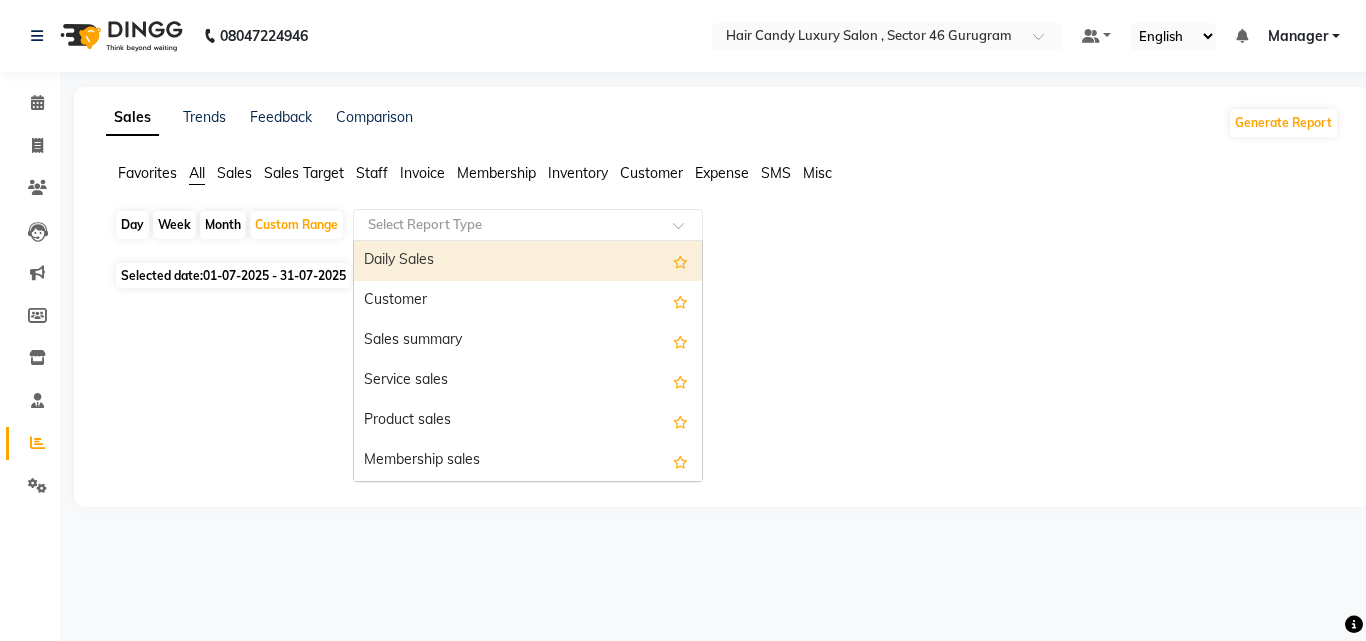 click 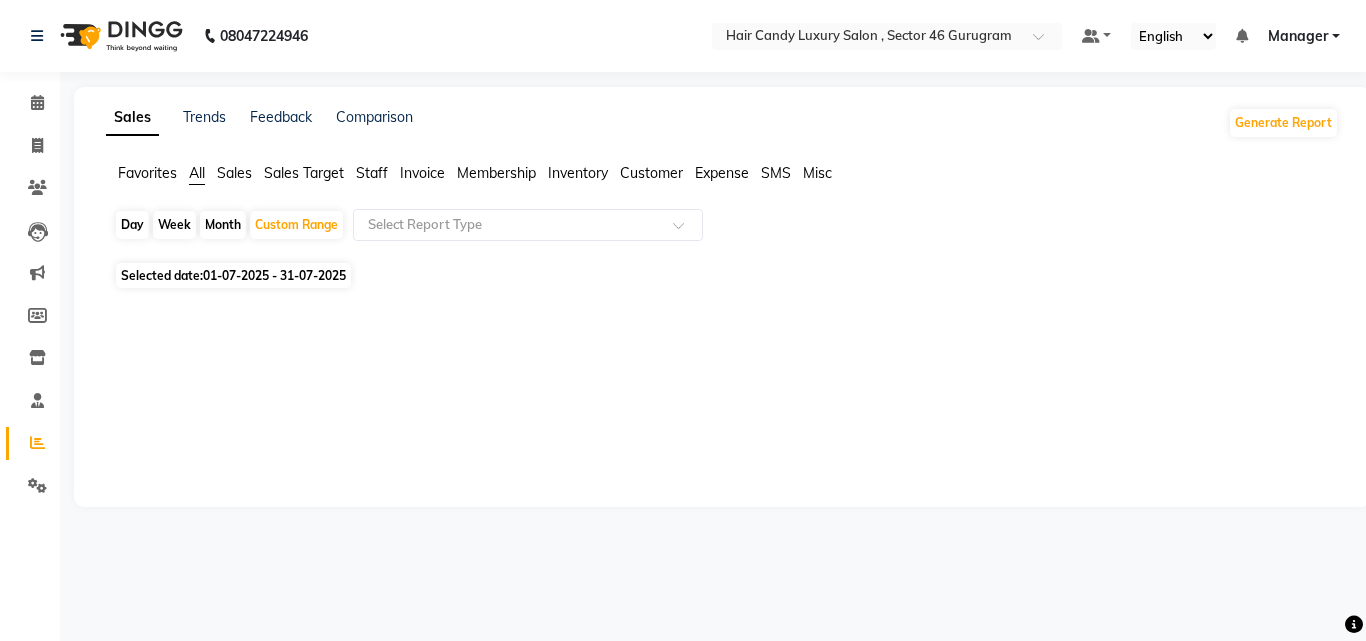 click on "Sales Trends Feedback Comparison Generate Report Favorites All Sales Sales Target Staff Invoice Membership Inventory Customer Expense SMS Misc  Day   Week   Month   Custom Range  Select Report Type Selected date:  01-07-2025 - 31-07-2025  ★ Mark as Favorite  Choose how you'd like to save "" report to favorites  Save to Personal Favorites:   Only you can see this report in your favorites tab. Share with Organization:   Everyone in your organization can see this report in their favorites tab.  Save to Favorites" 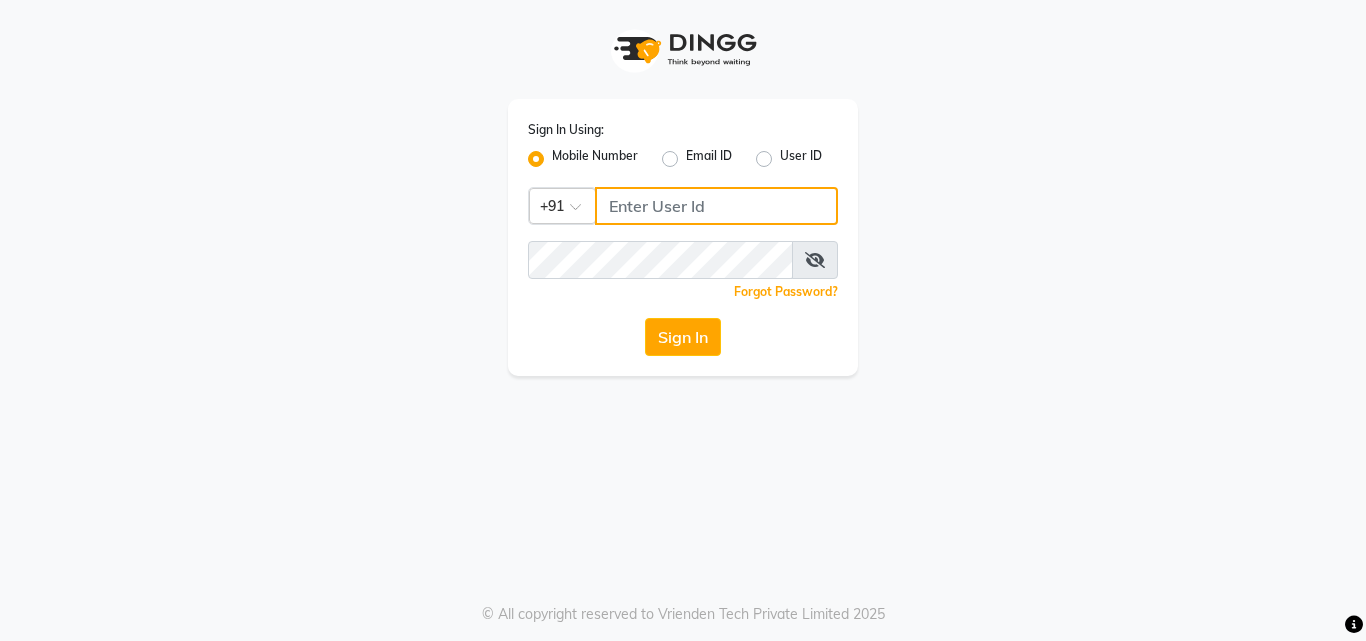 type on "9289973565" 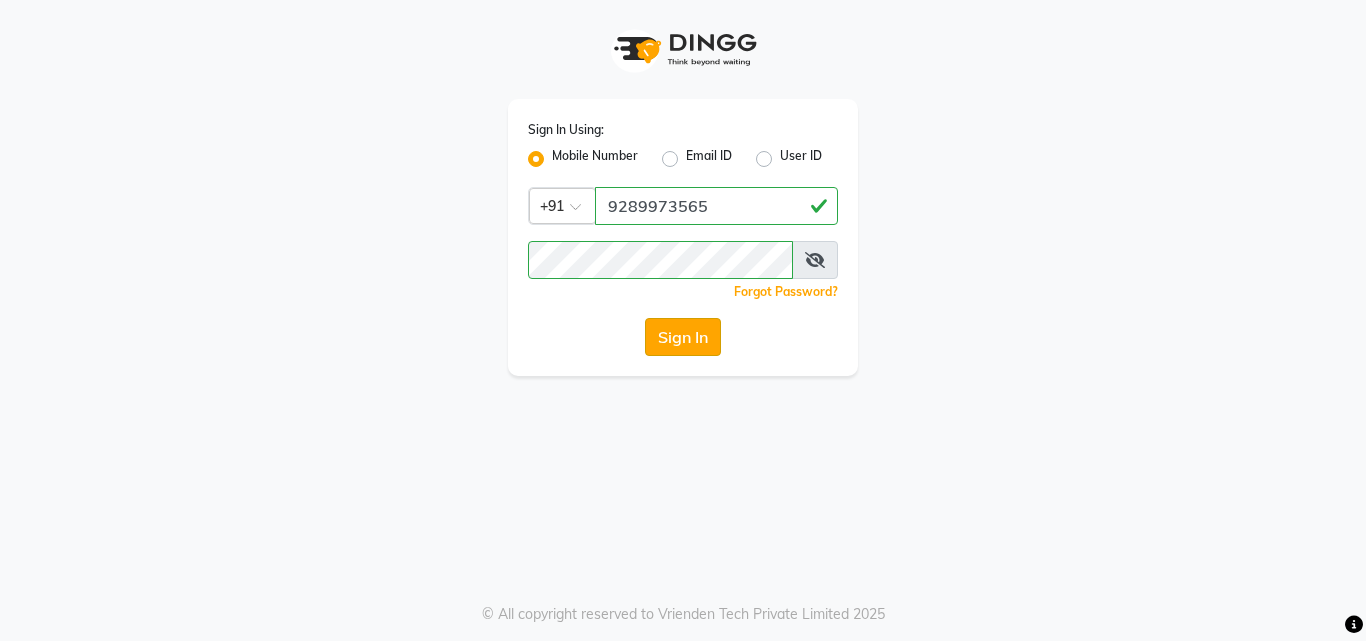 click on "Sign In" 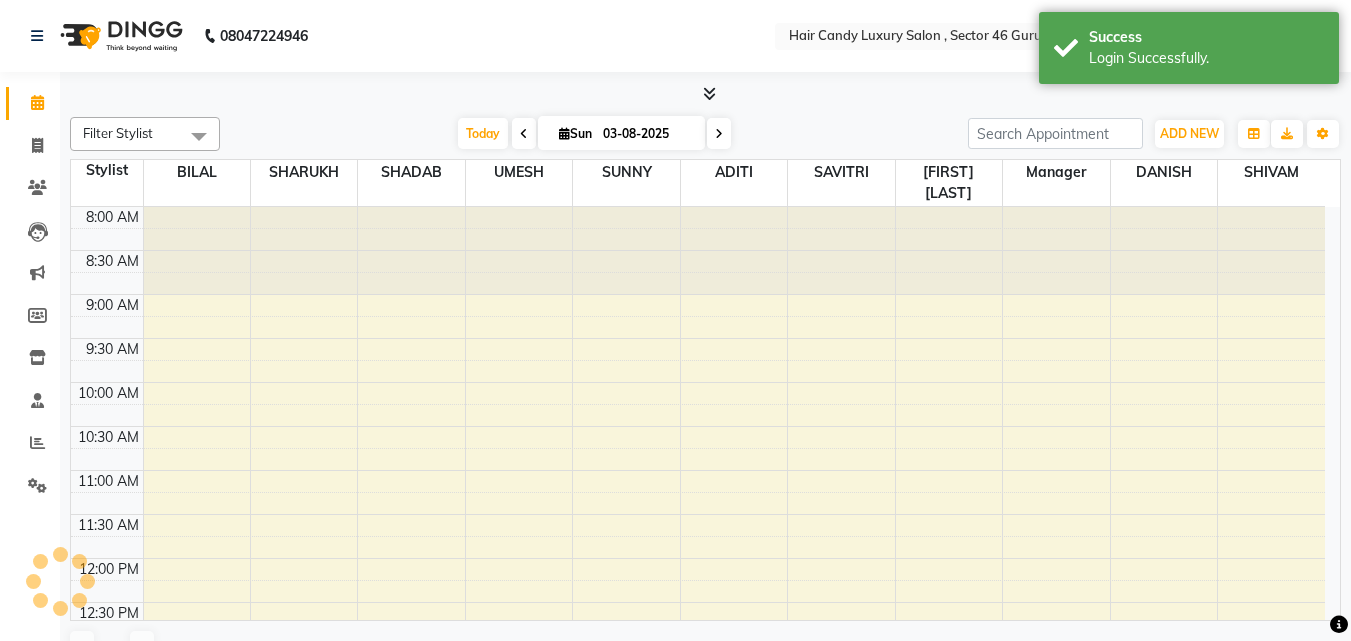 select on "en" 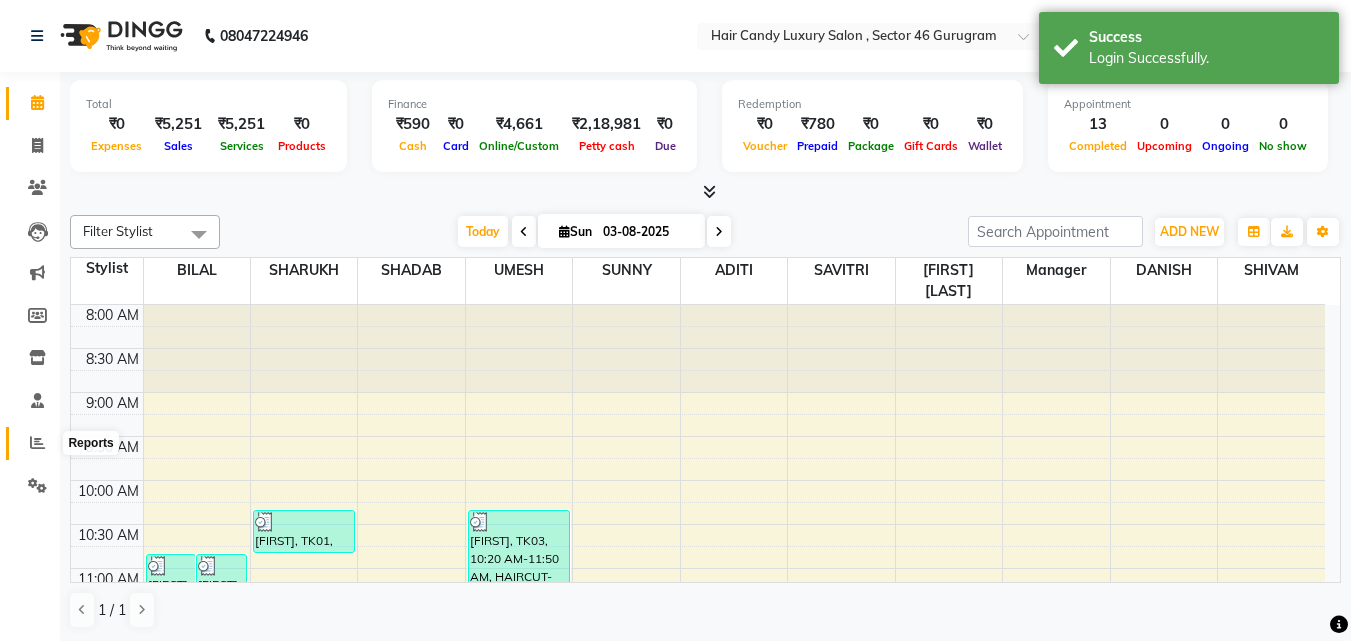 click 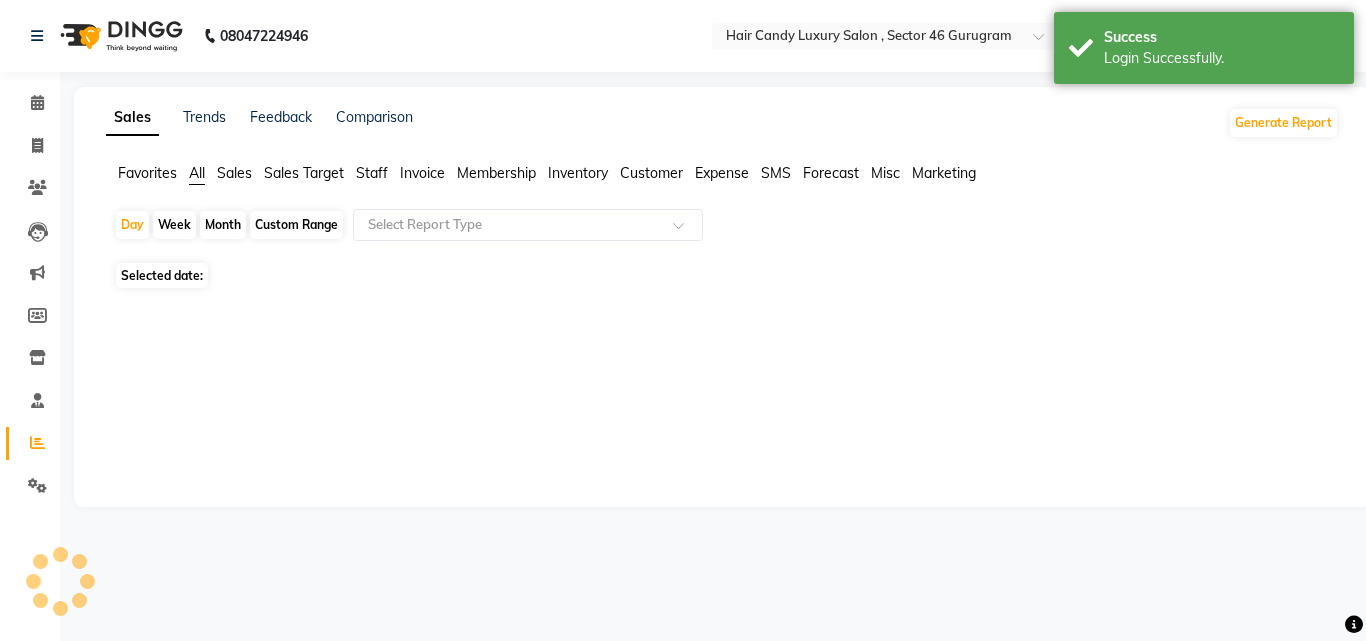 click on "Custom Range" 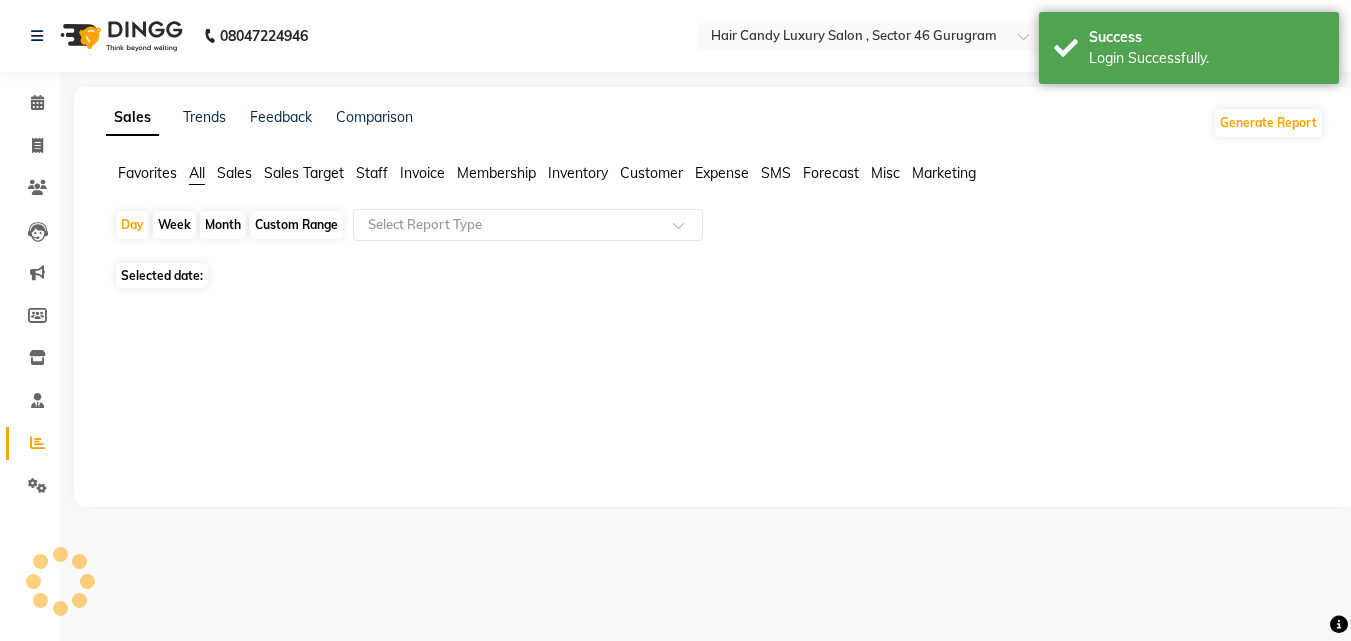 select on "8" 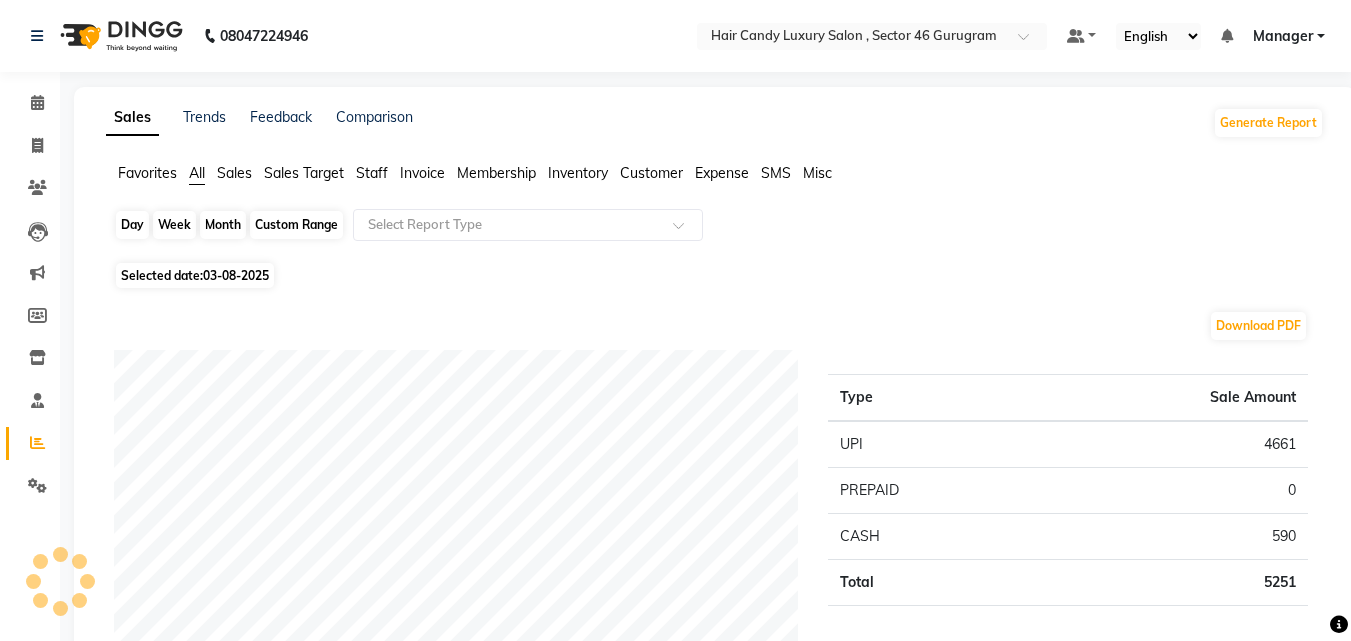 click on "Custom Range" 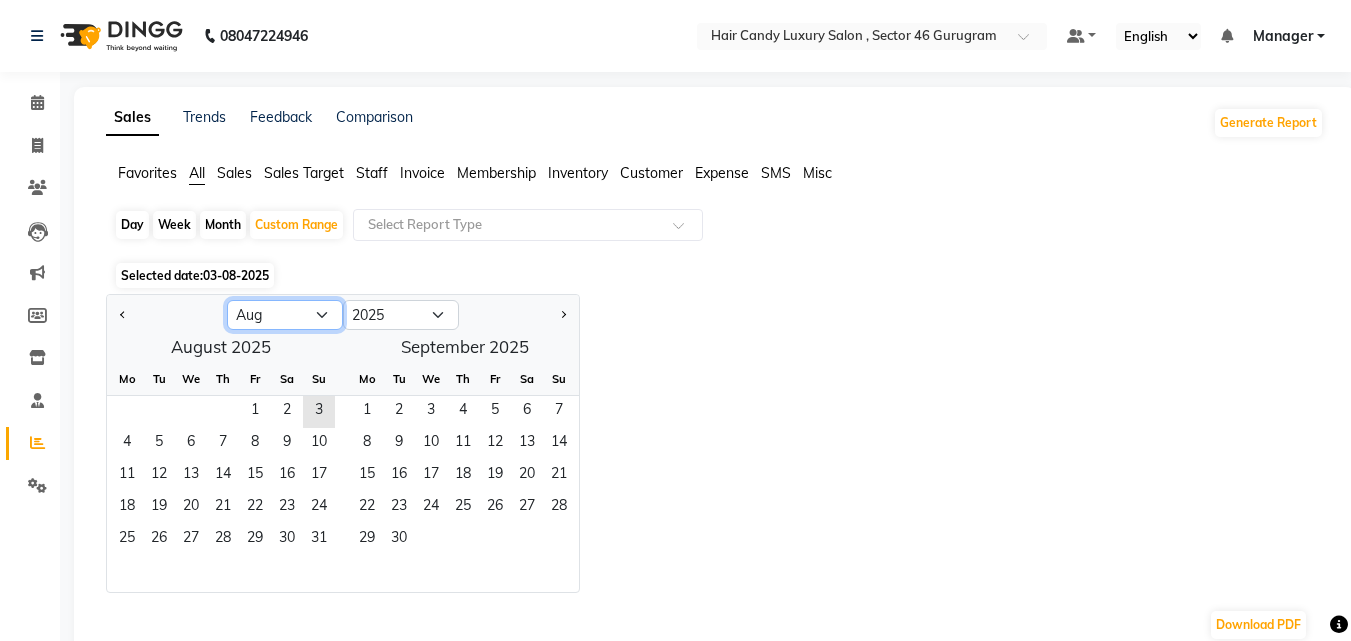 click on "Jan Feb Mar Apr May Jun Jul Aug Sep Oct Nov Dec" 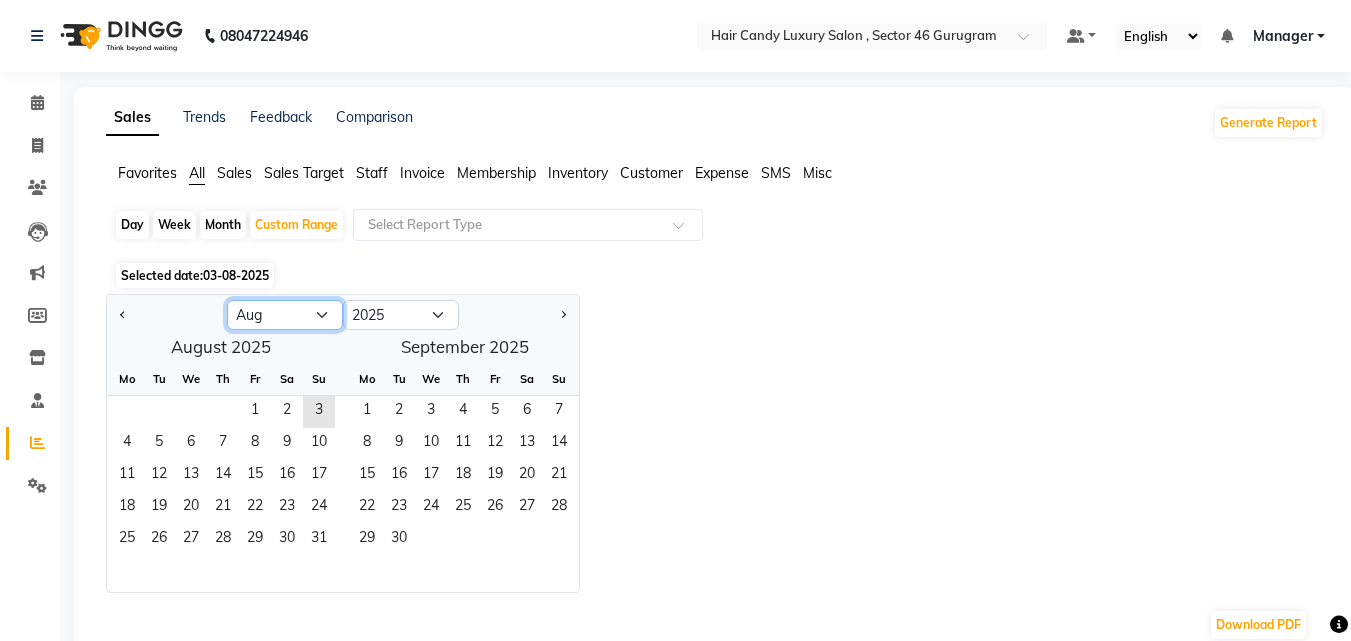 select on "7" 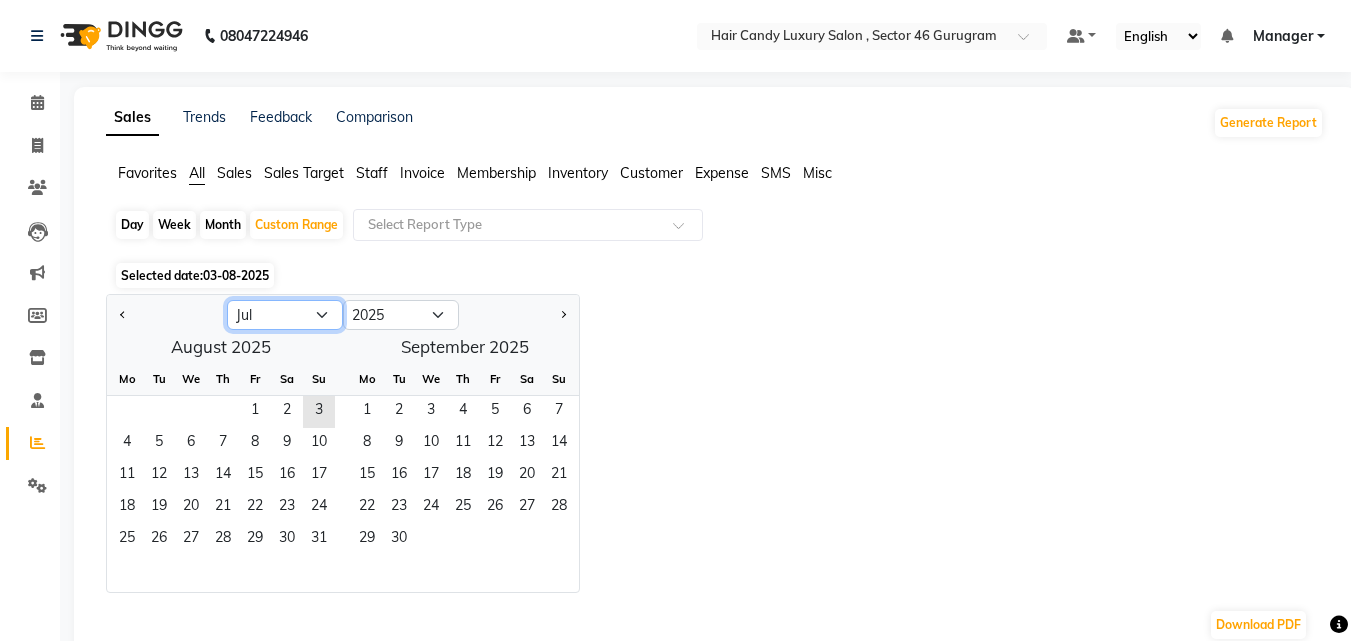 click on "Jan Feb Mar Apr May Jun Jul Aug Sep Oct Nov Dec" 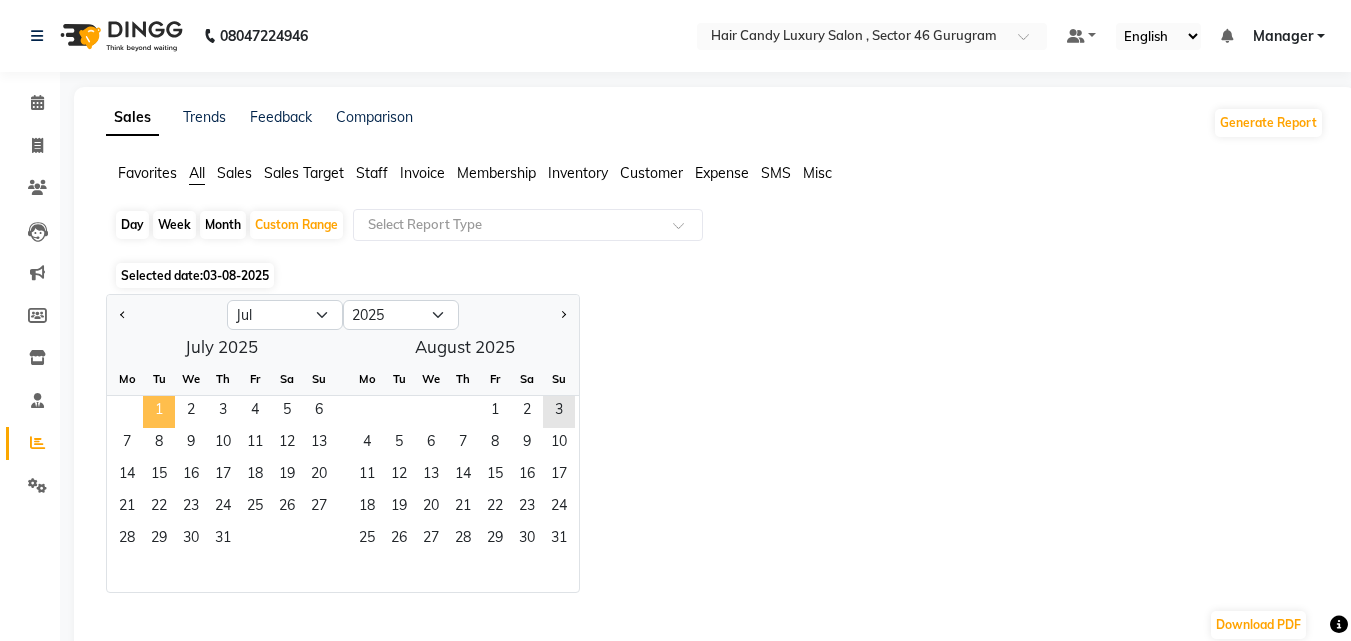 click on "1" 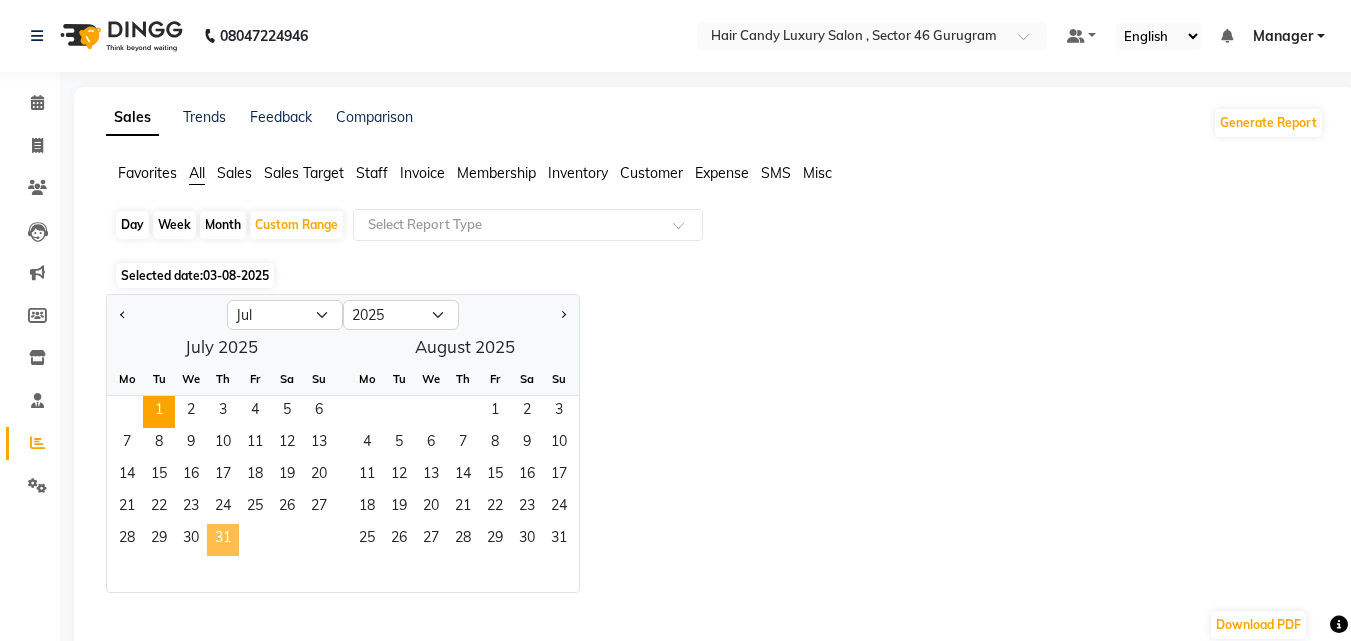 click on "31" 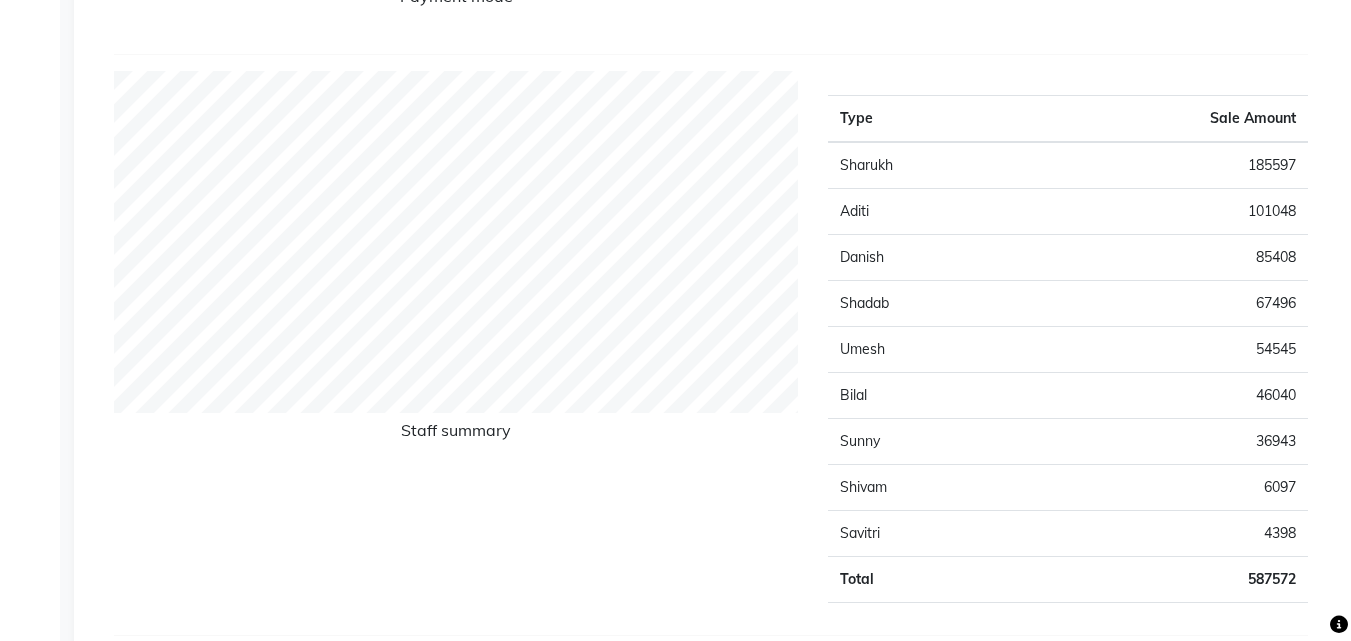 scroll, scrollTop: 753, scrollLeft: 0, axis: vertical 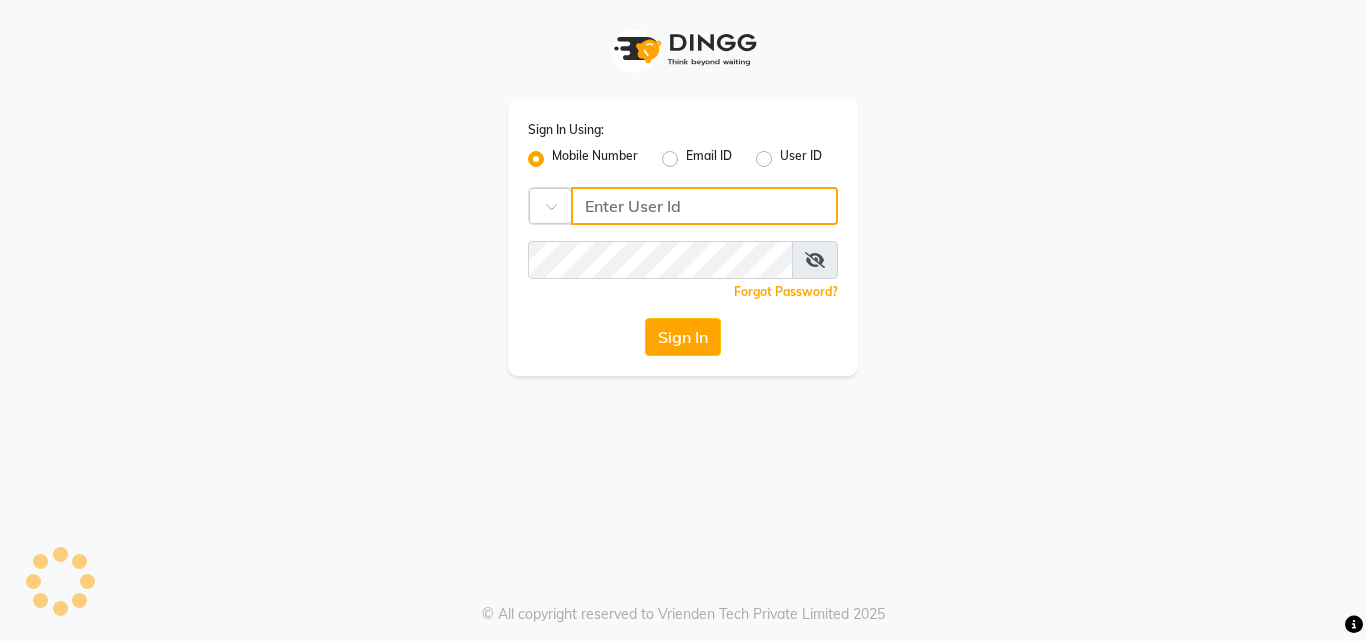 type on "9289973565" 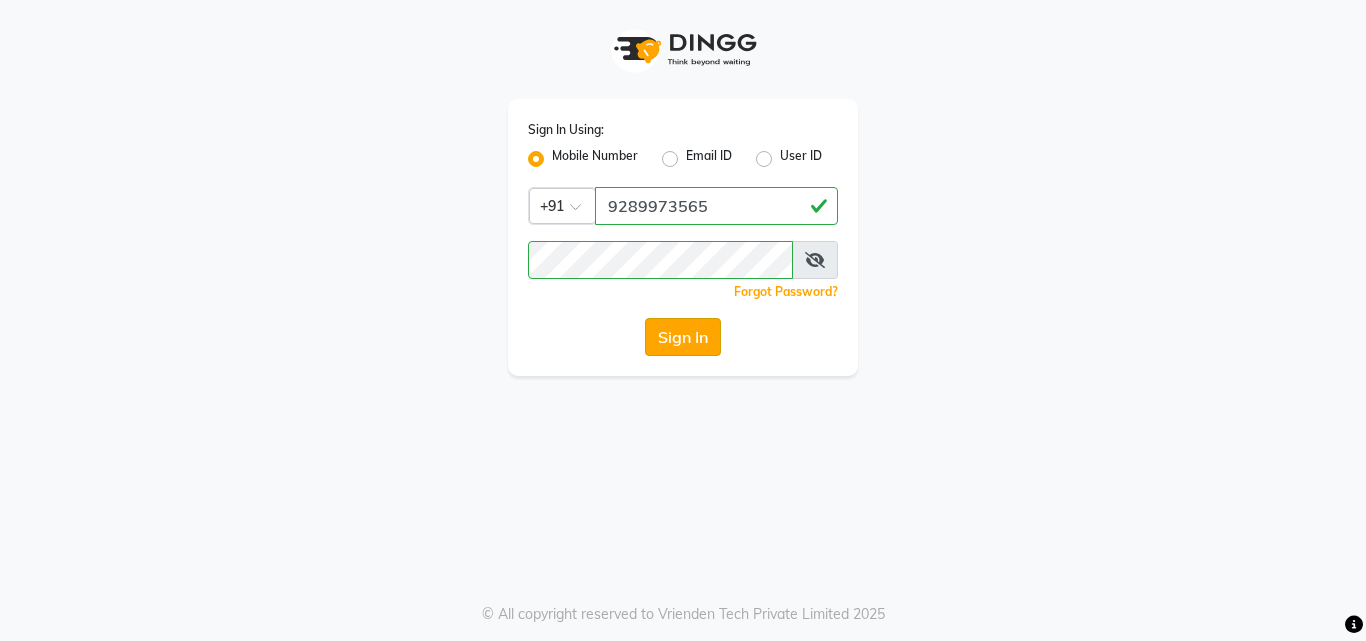 click on "Sign In" 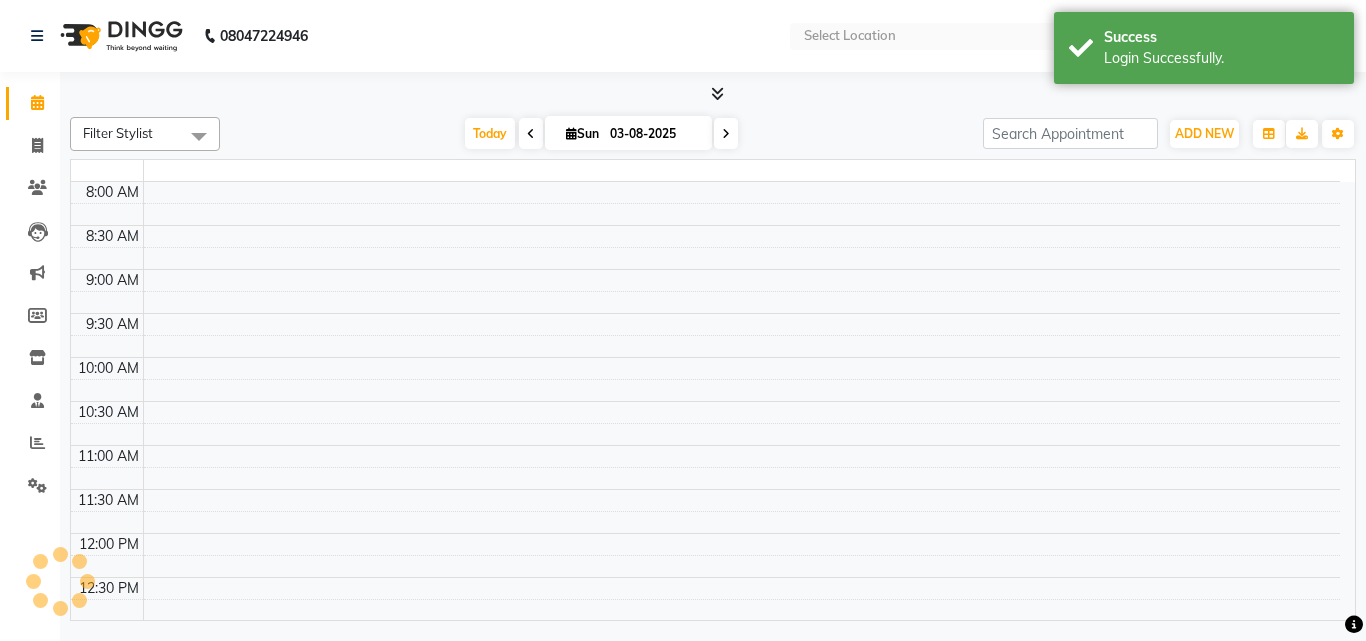 select on "en" 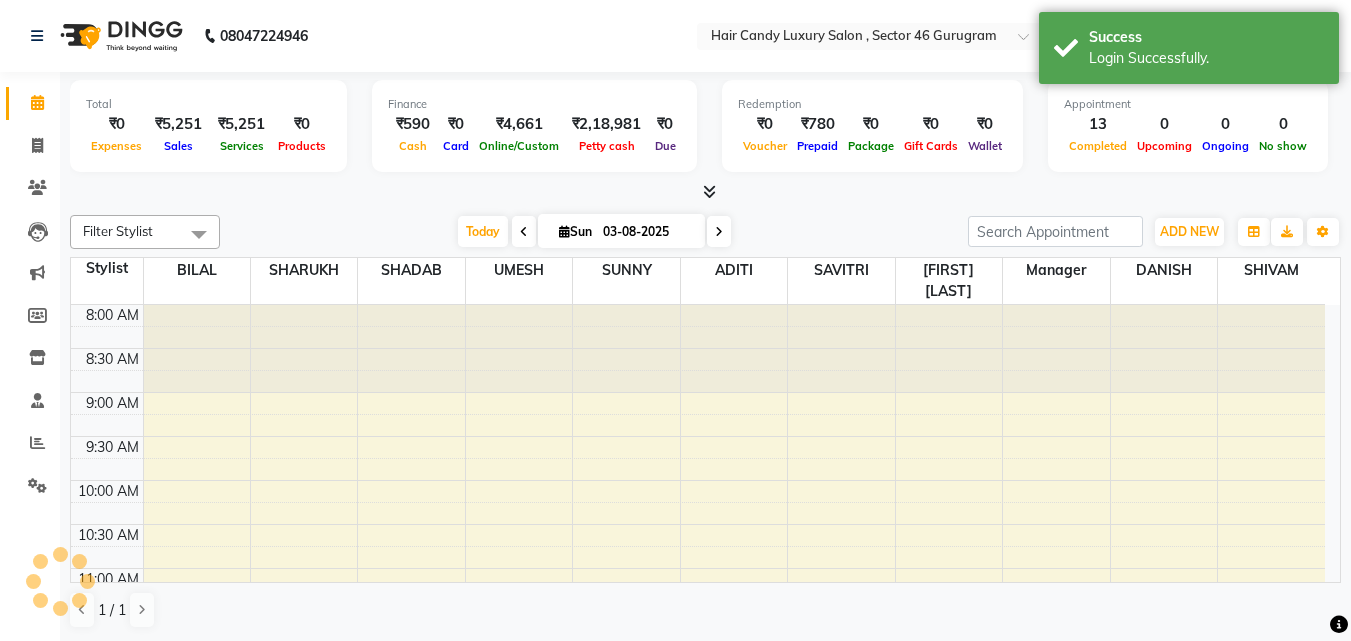 scroll, scrollTop: 617, scrollLeft: 0, axis: vertical 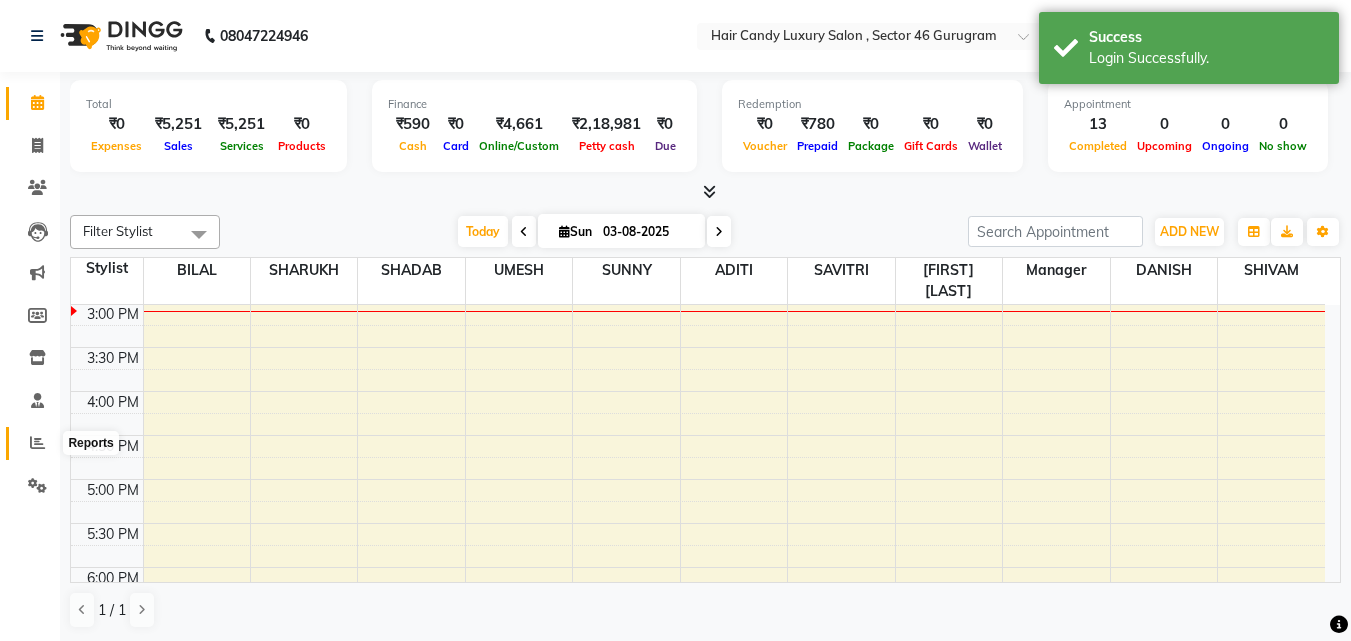 click 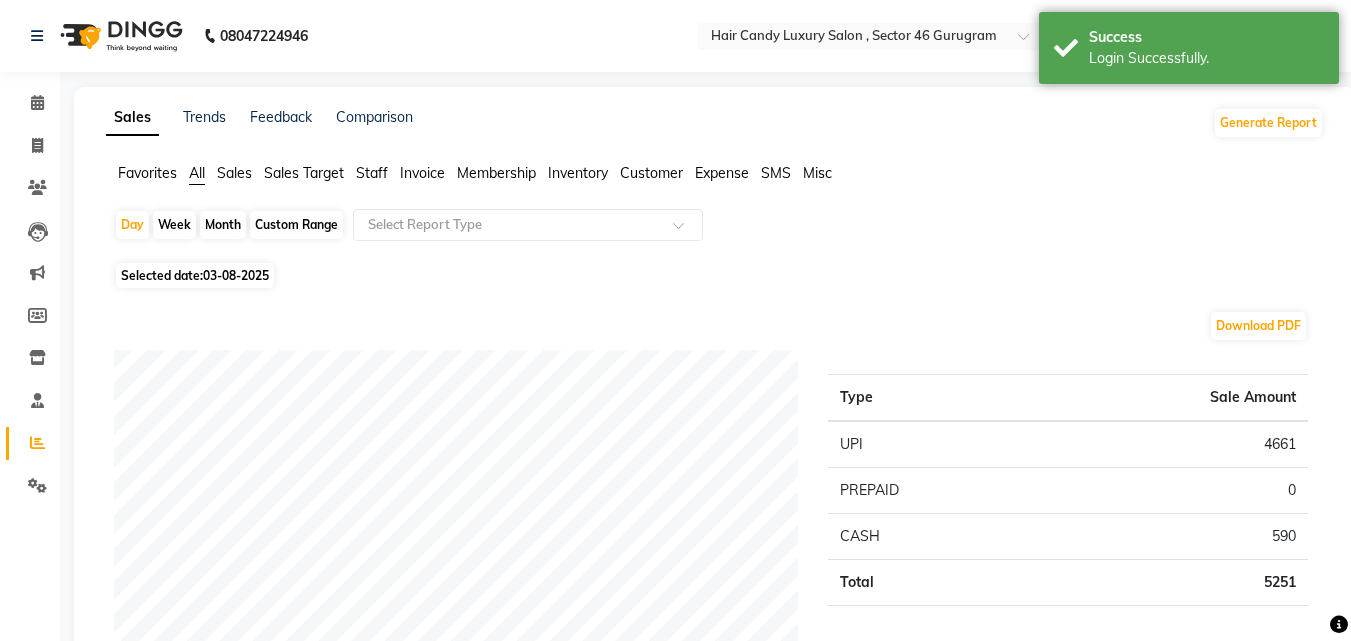 click on "Custom Range" 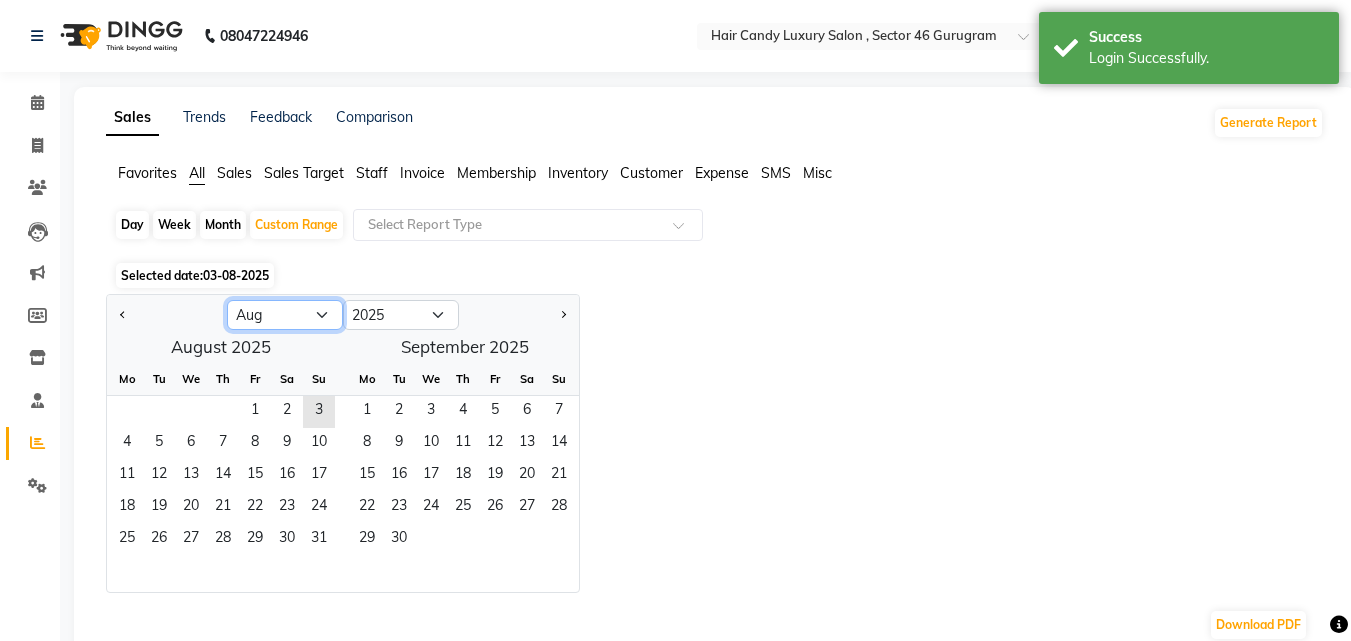 click on "Jan Feb Mar Apr May Jun Jul Aug Sep Oct Nov Dec" 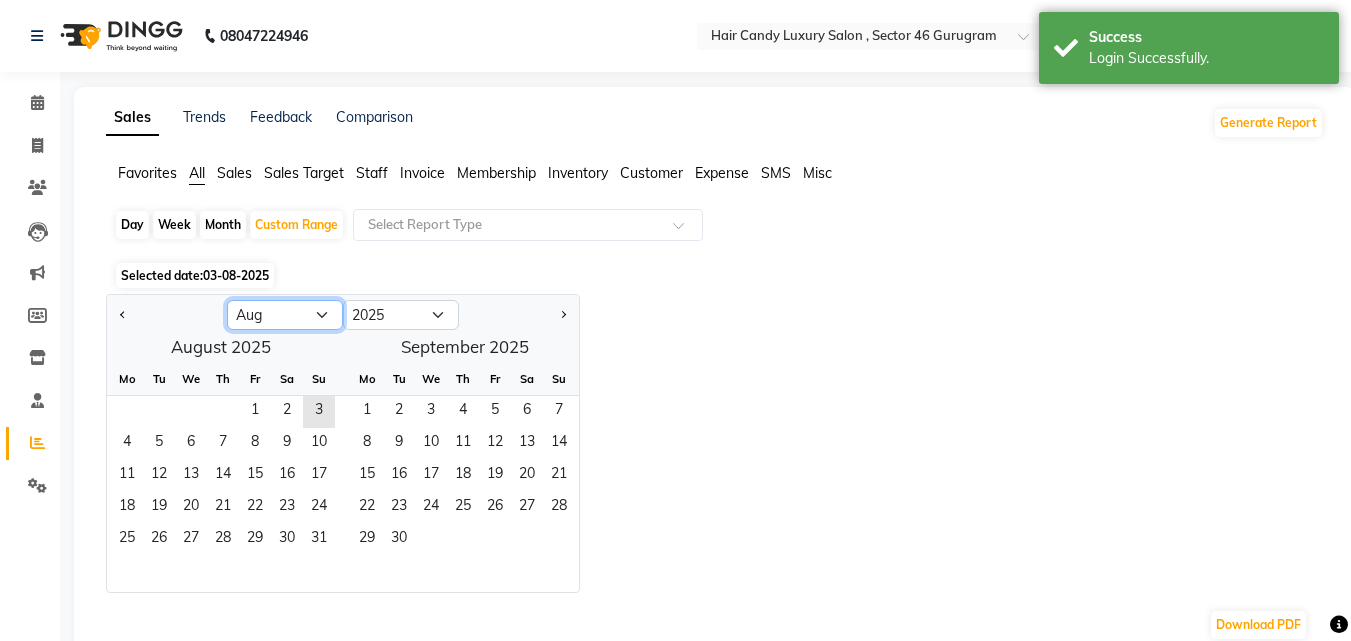 select on "7" 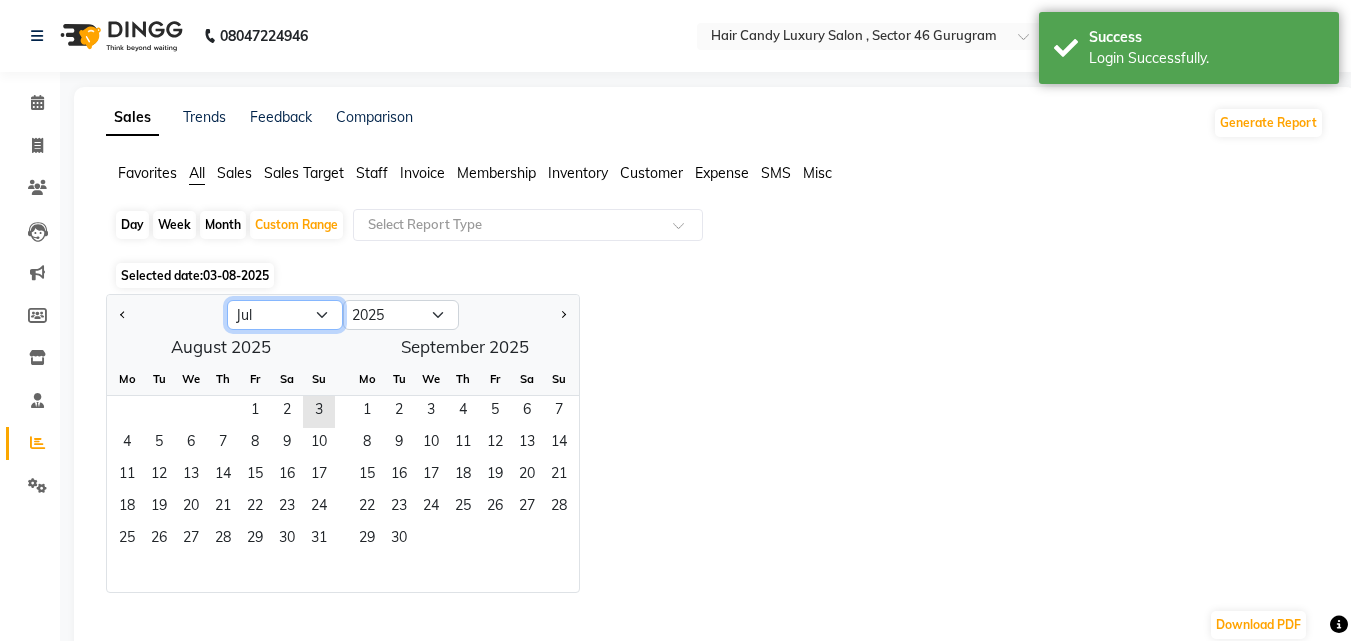click on "Jan Feb Mar Apr May Jun Jul Aug Sep Oct Nov Dec" 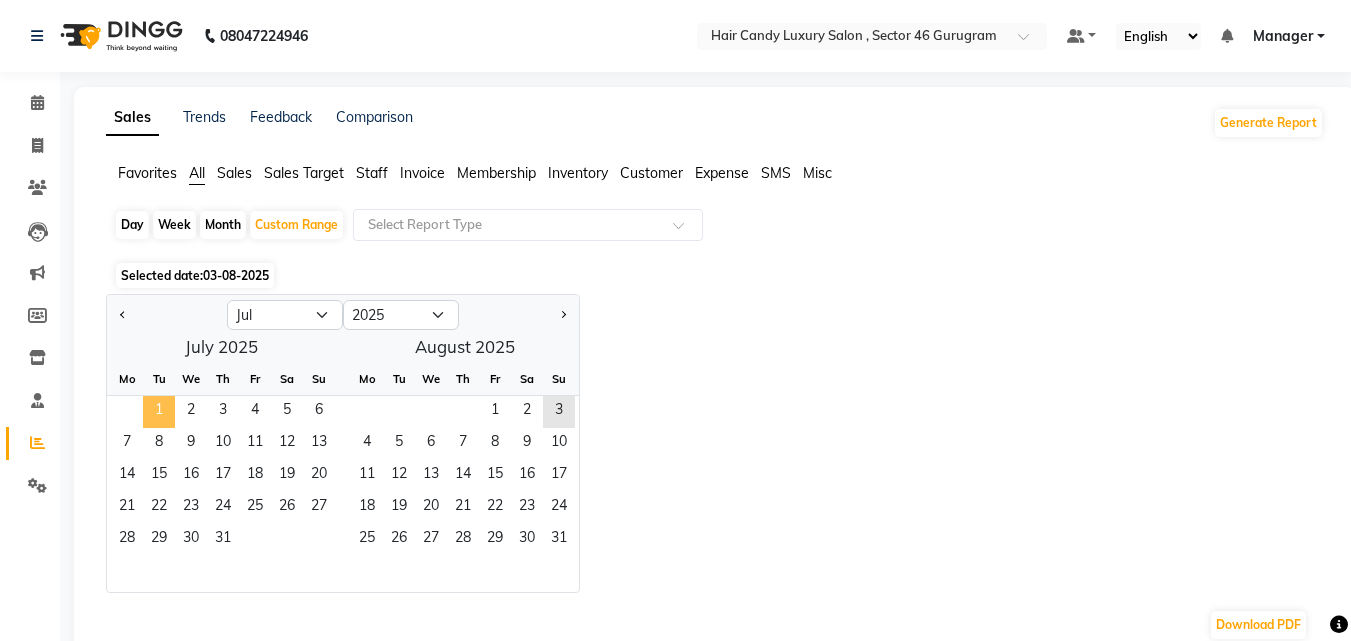 click on "1" 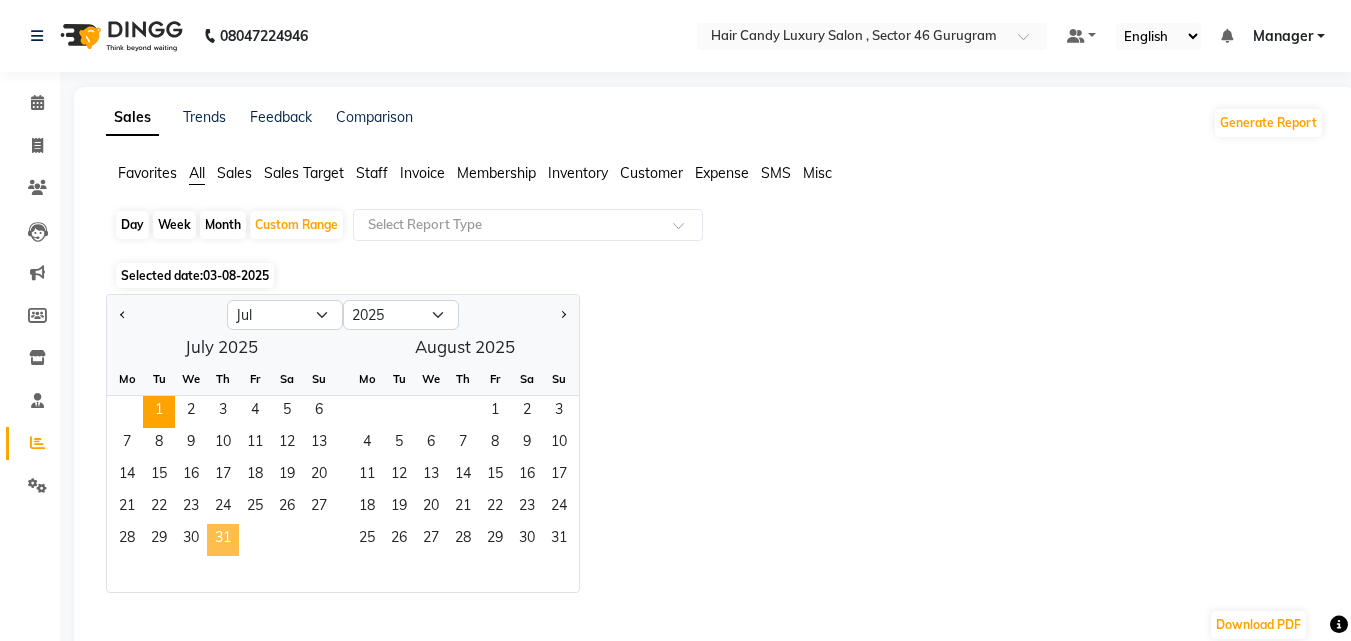 click on "31" 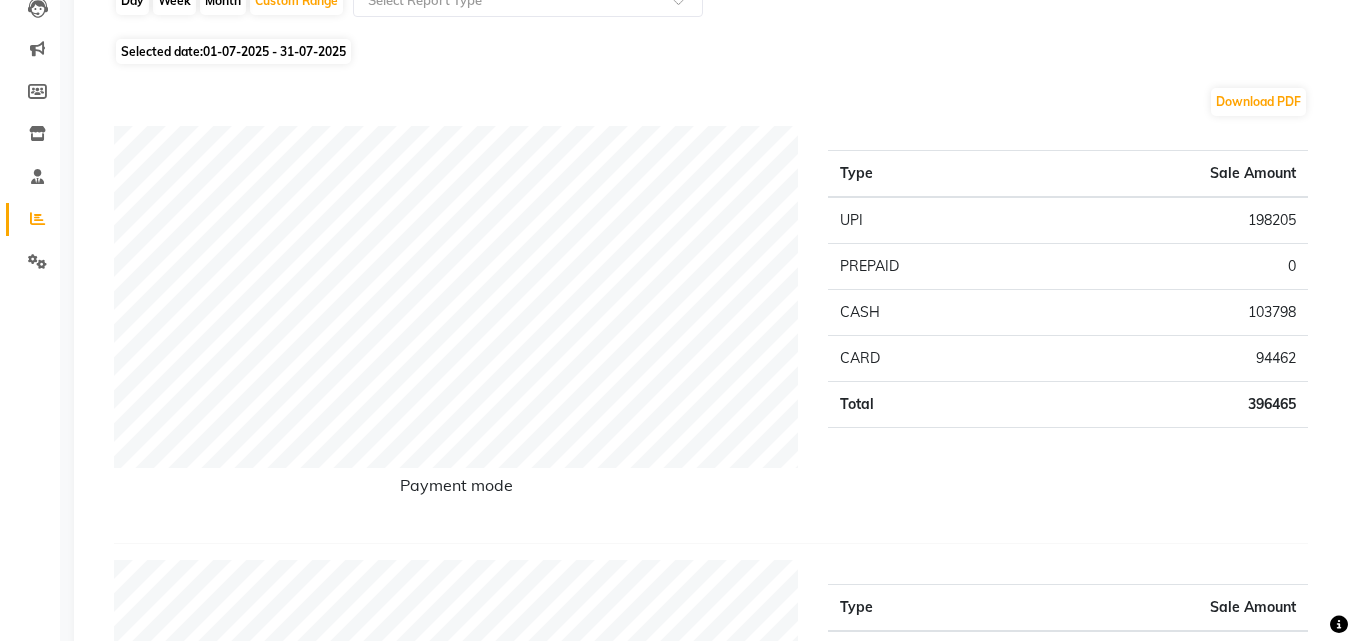 scroll, scrollTop: 222, scrollLeft: 0, axis: vertical 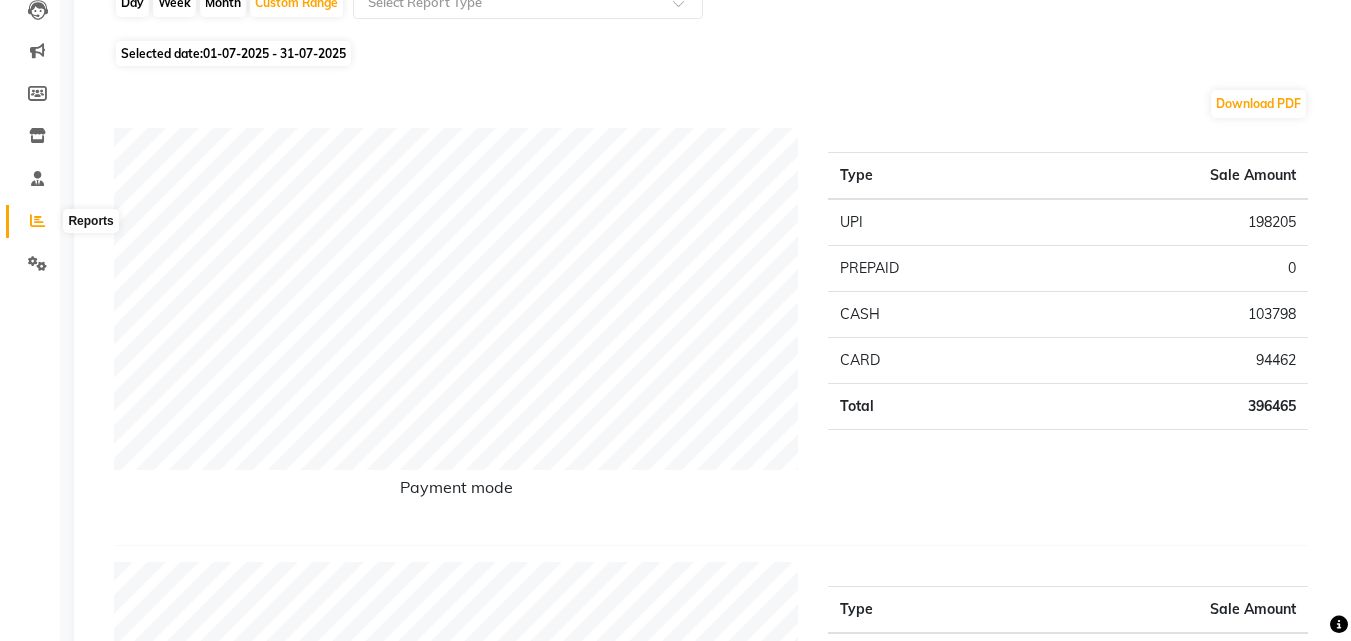 click 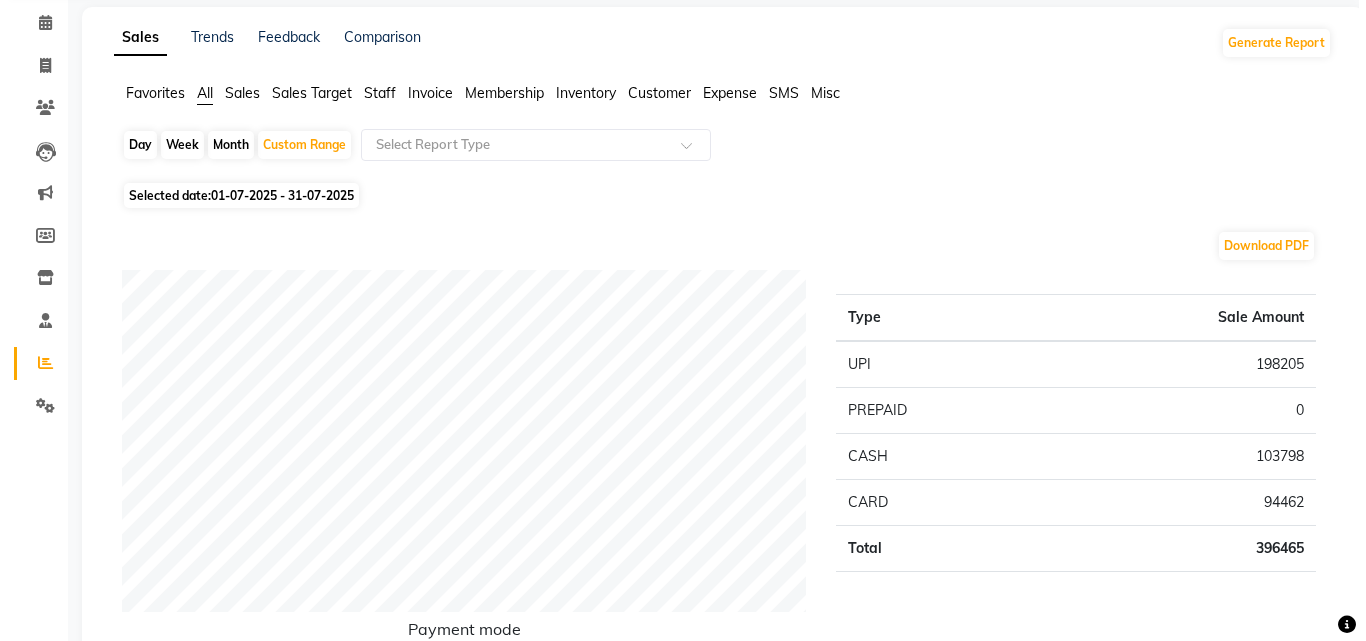 scroll, scrollTop: 0, scrollLeft: 0, axis: both 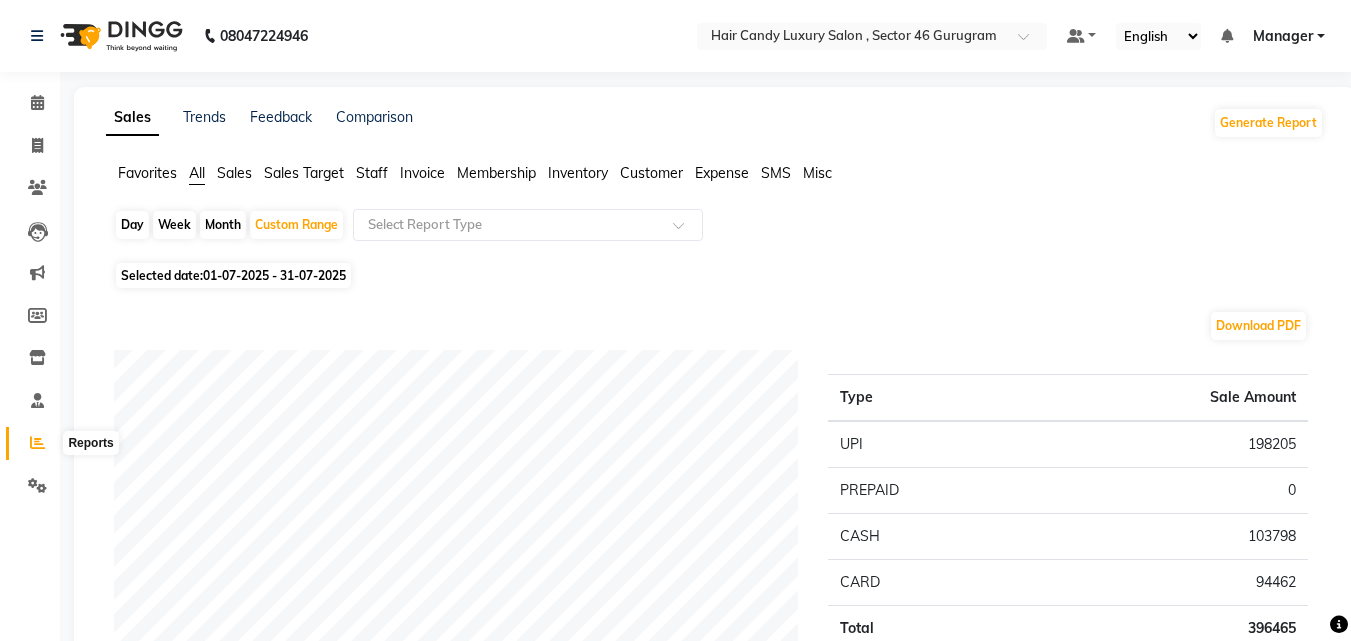 click 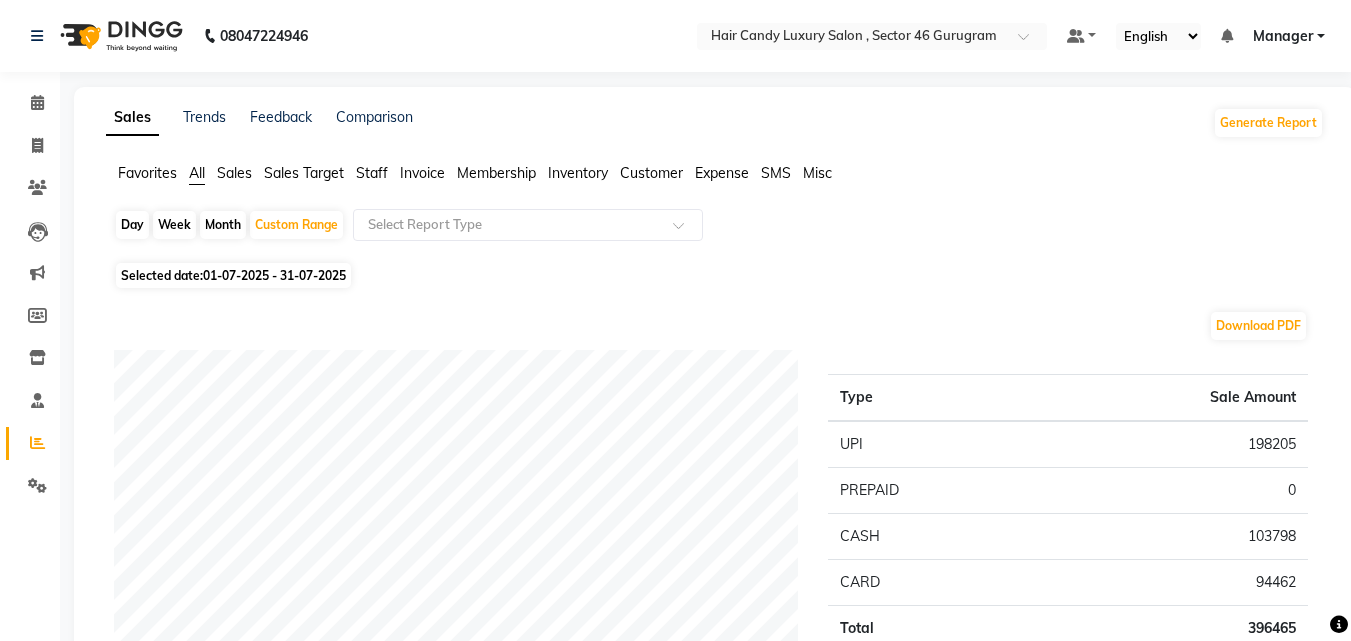 click on "Manager" at bounding box center (1283, 36) 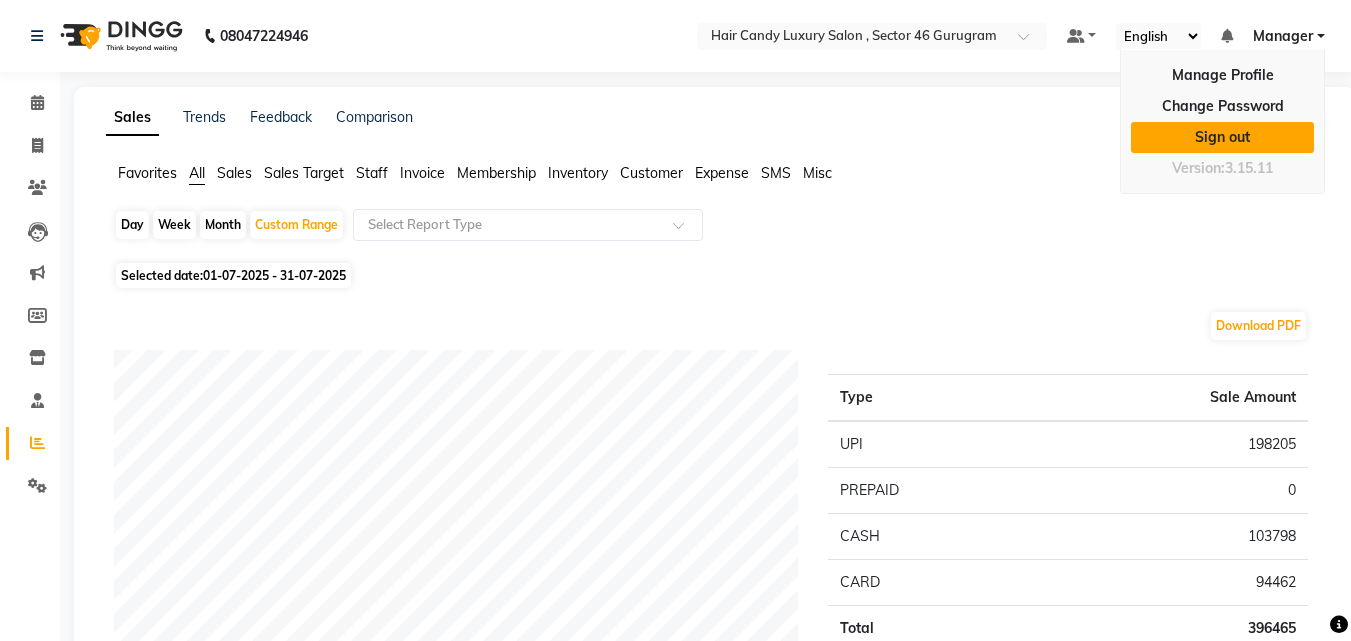 click on "Sign out" at bounding box center [1222, 137] 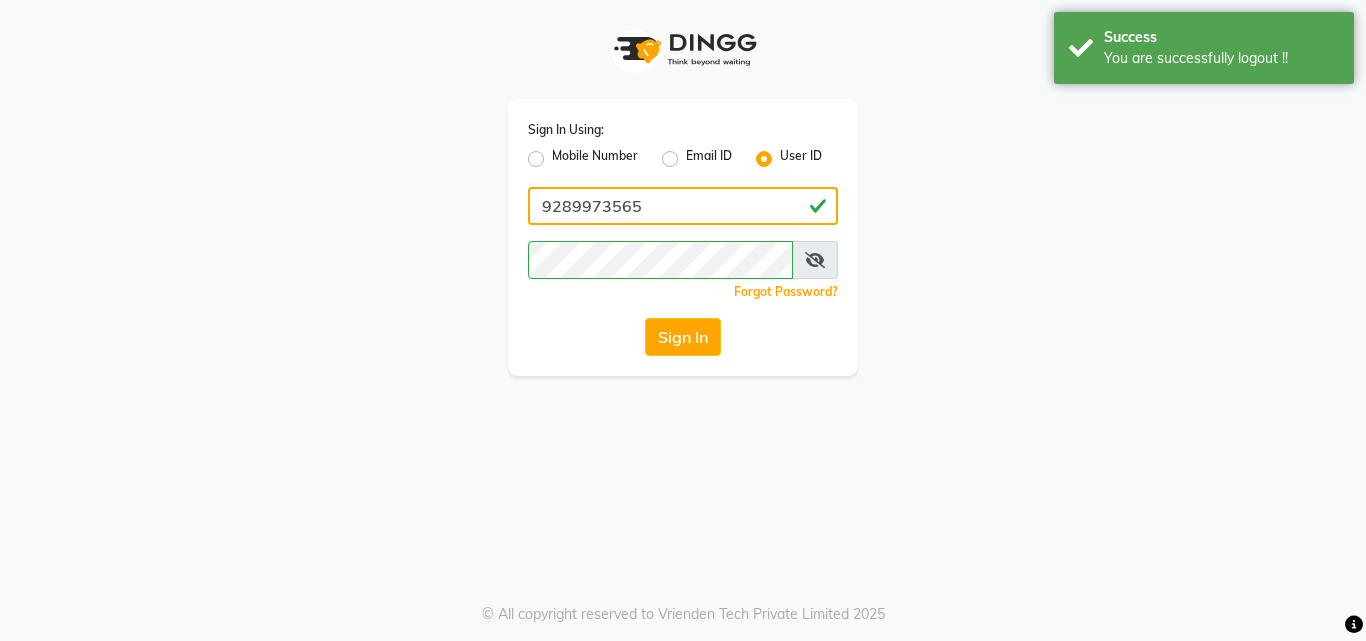 click on "9289973565" 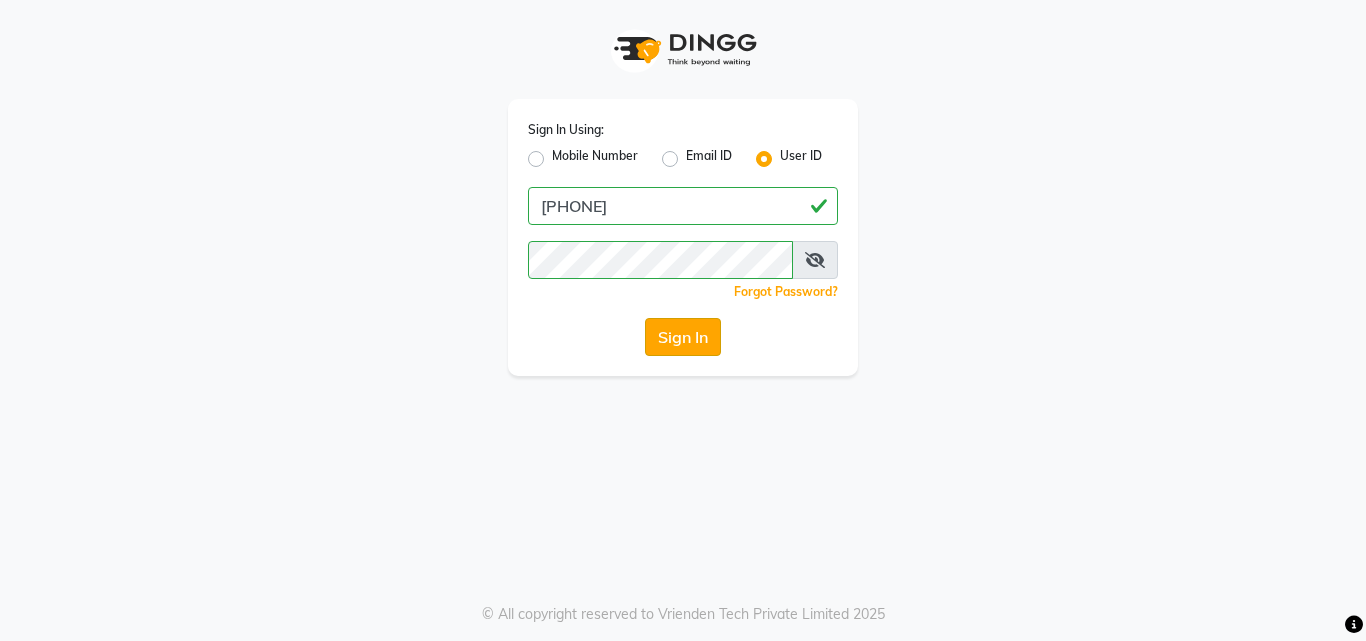 click on "Sign In" 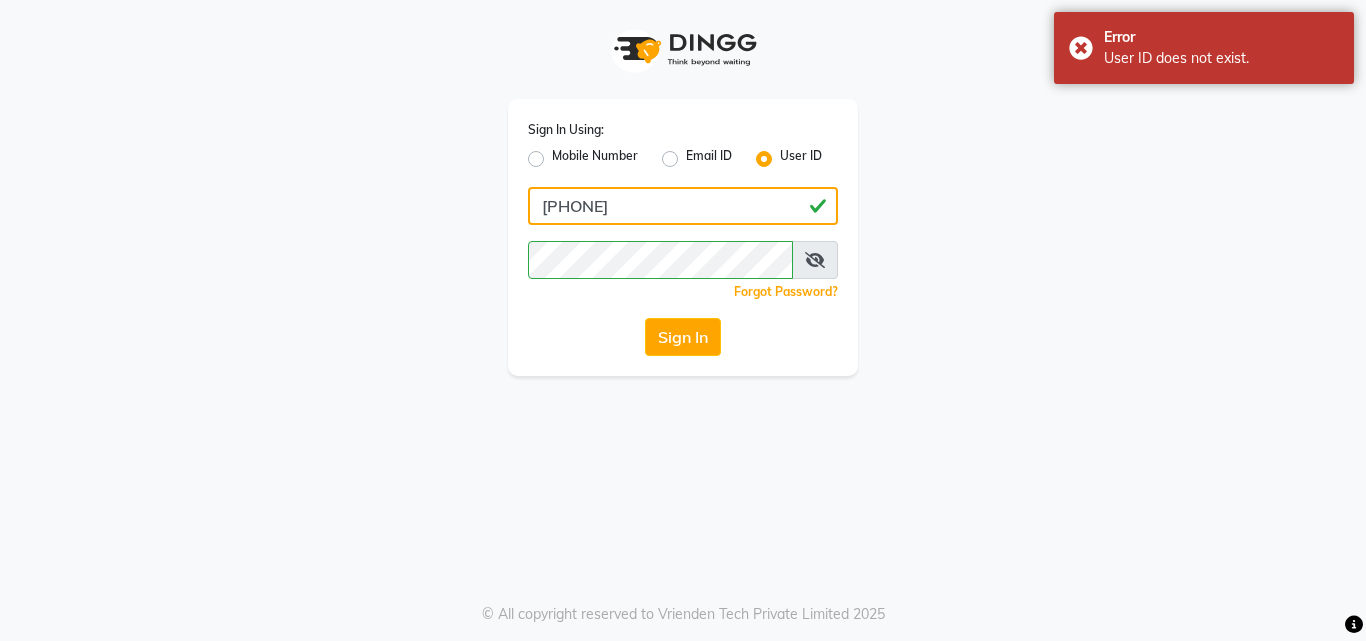 click on "[PHONE]" 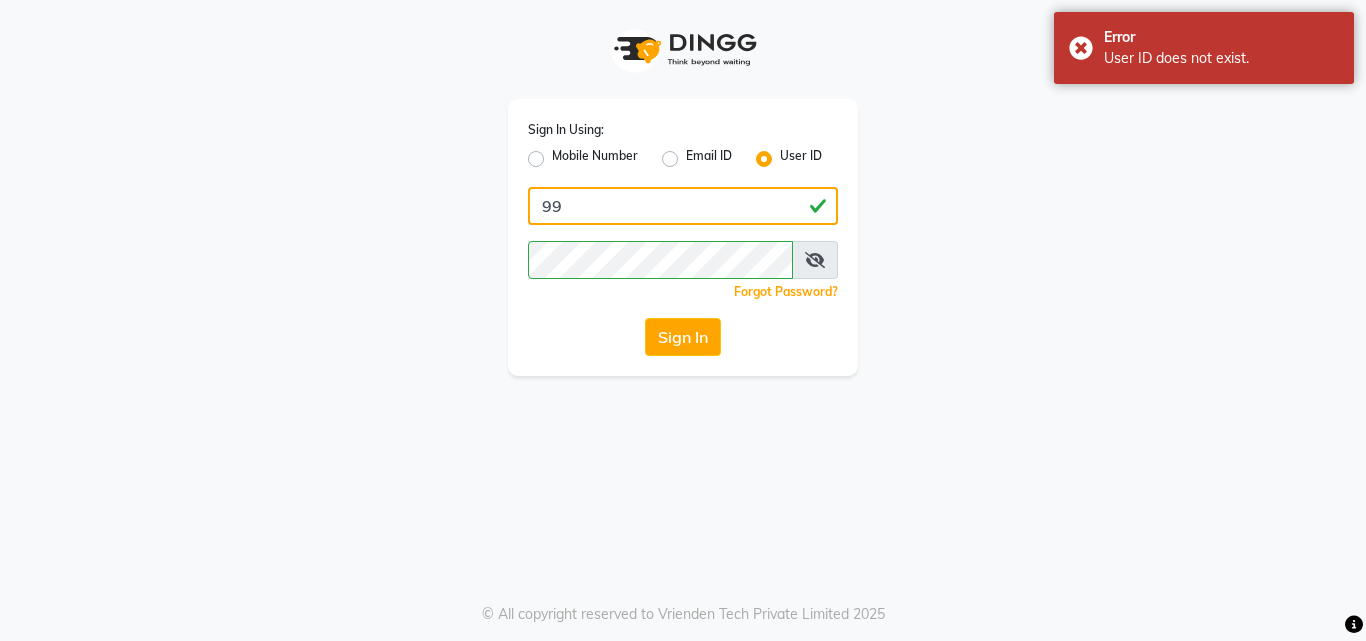 type on "9" 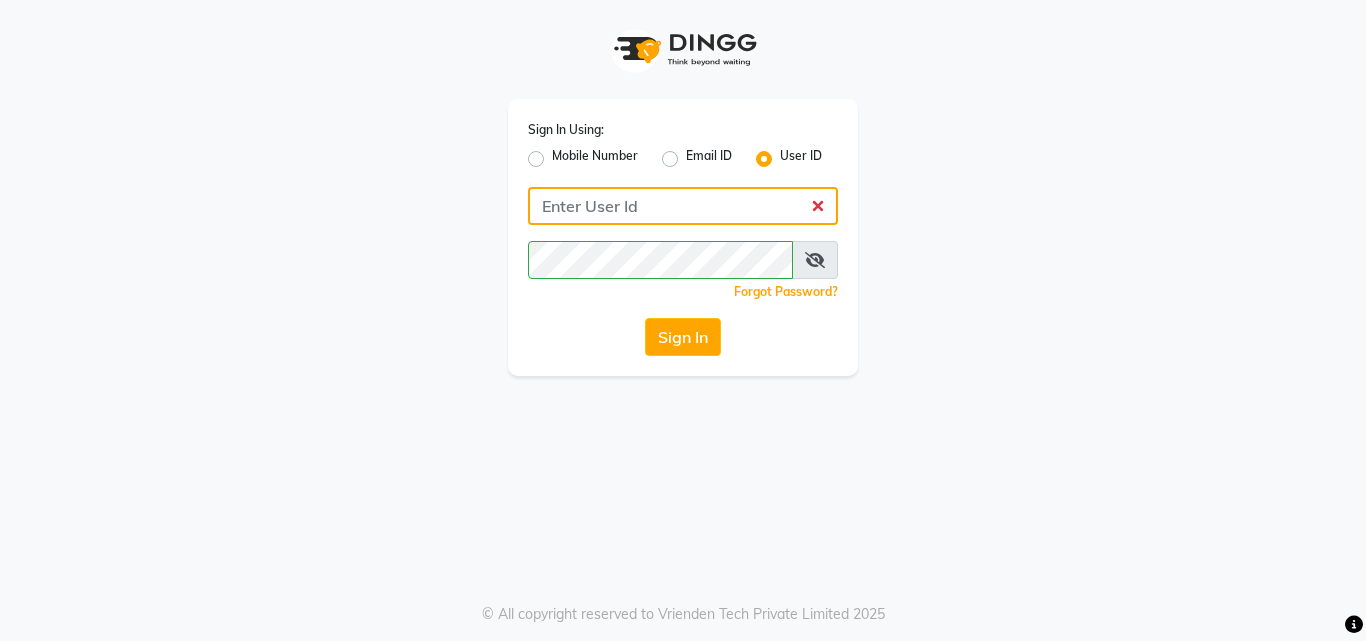 click 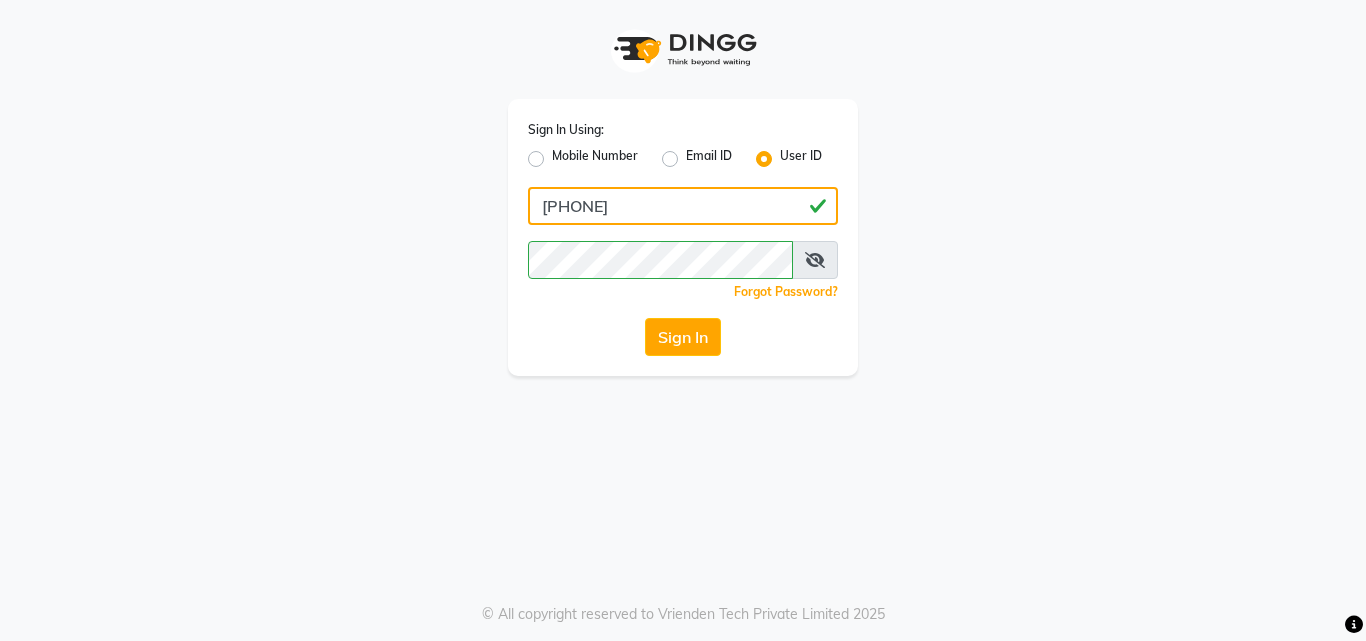 type on "[PHONE]" 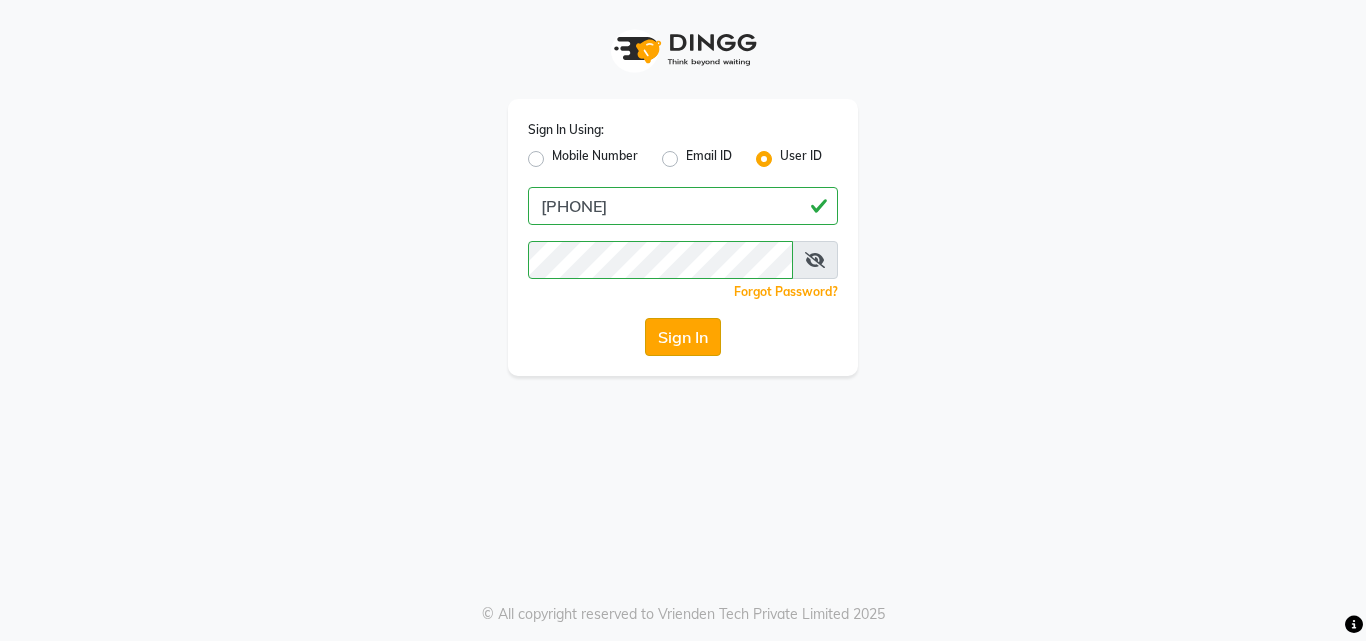click on "Sign In" 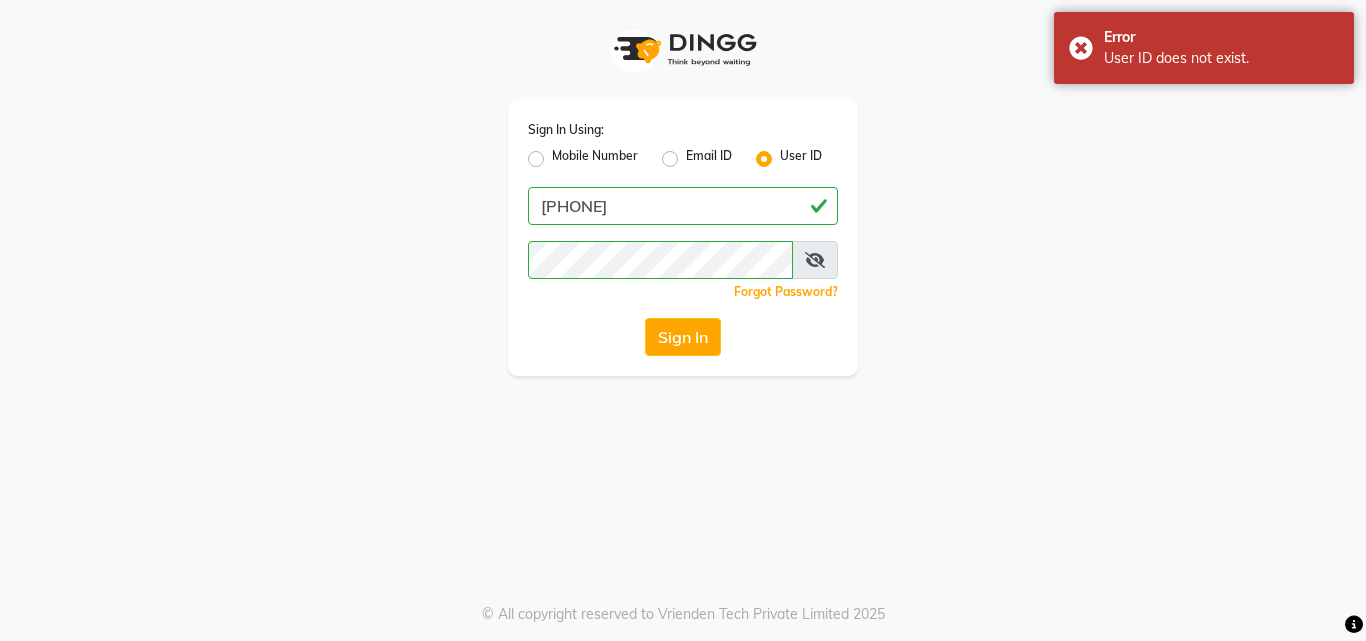 click at bounding box center [815, 260] 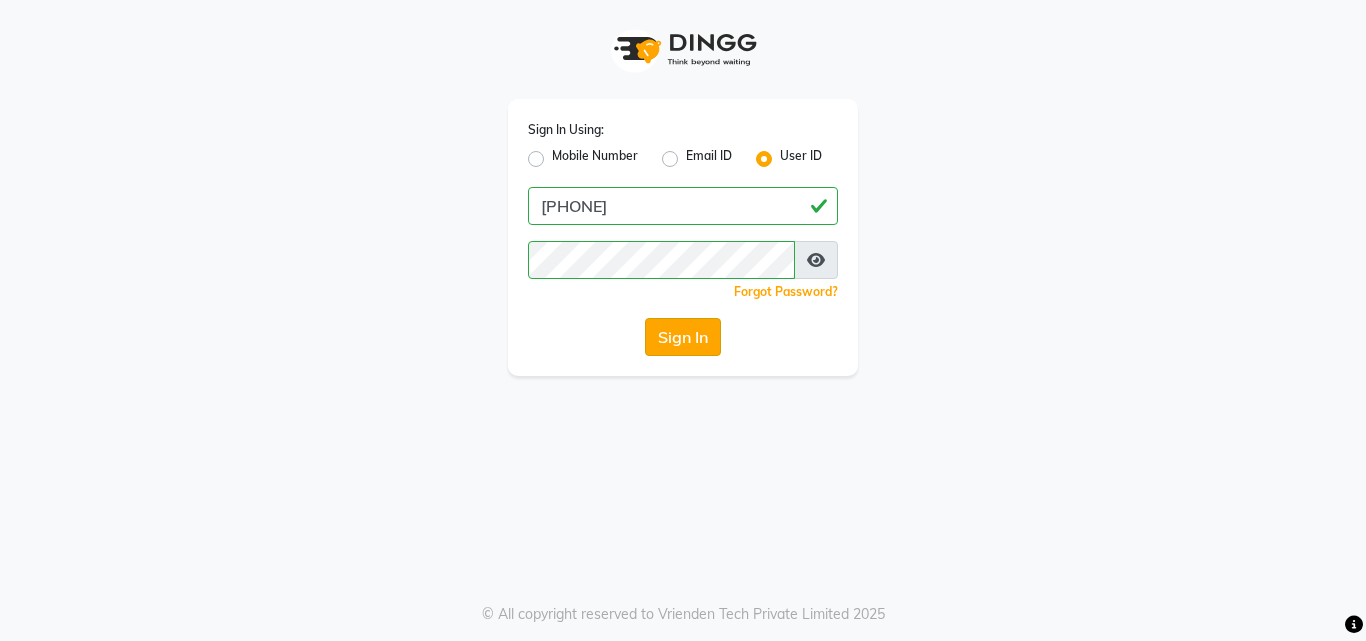 click on "Sign In" 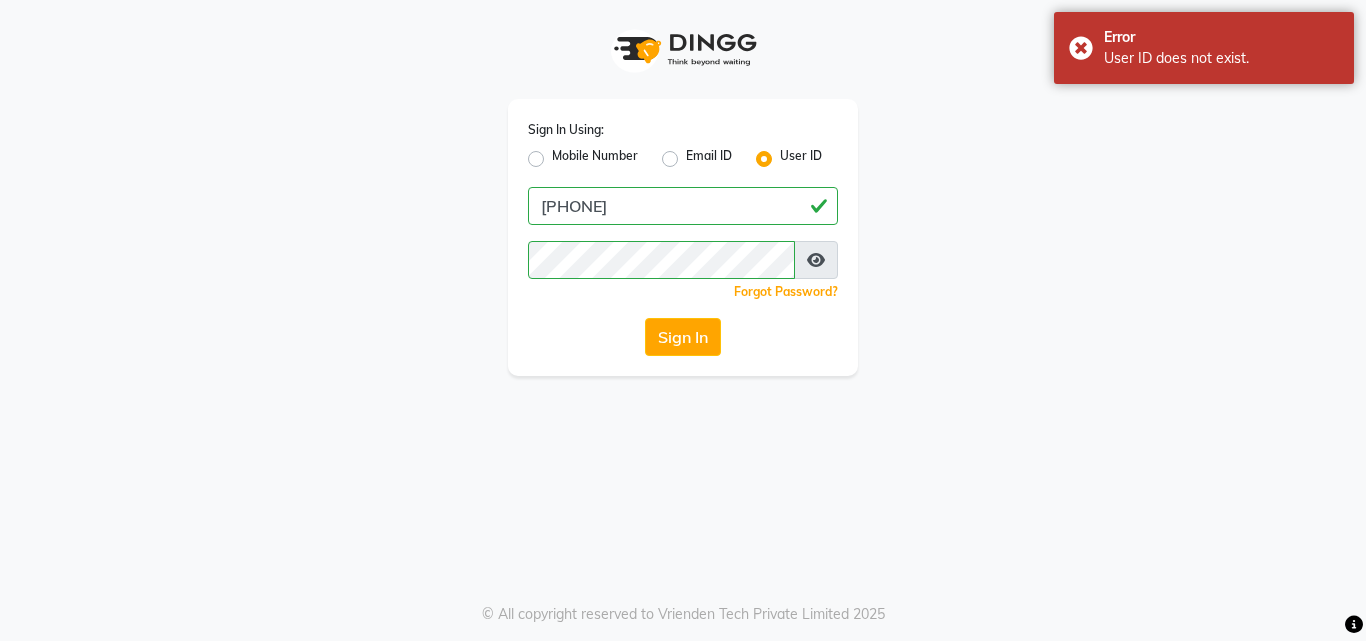 click on "Mobile Number" 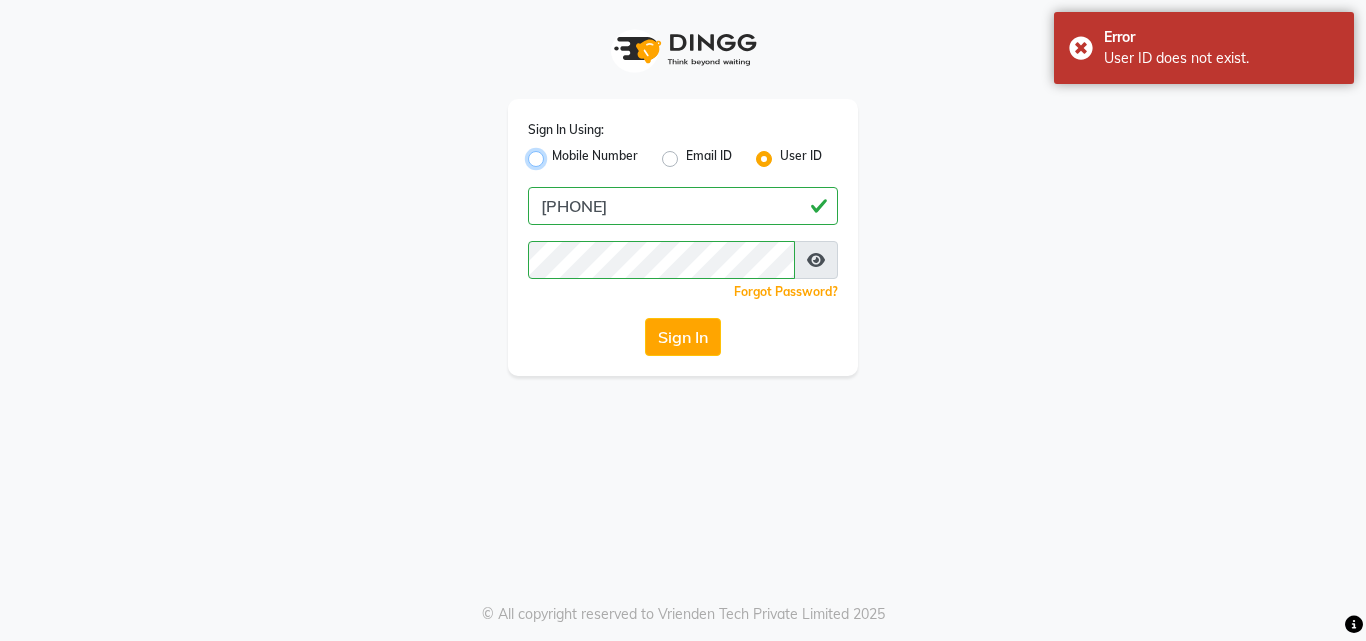 click on "Mobile Number" at bounding box center (558, 153) 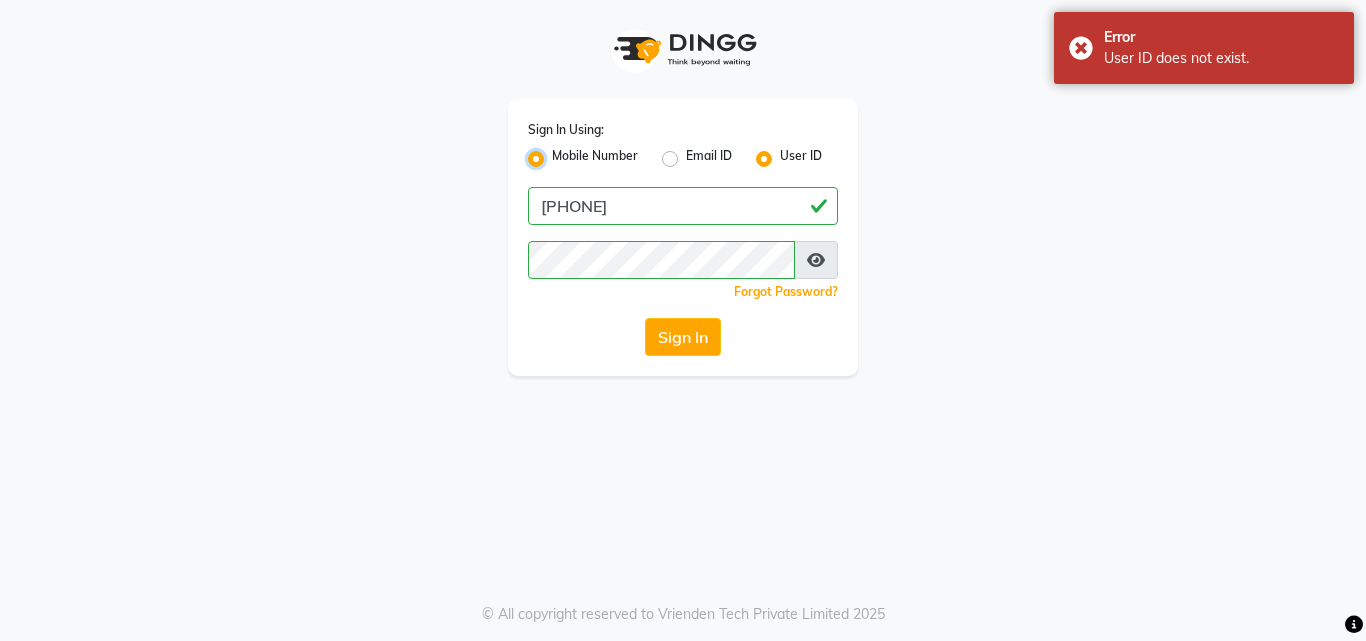 radio on "false" 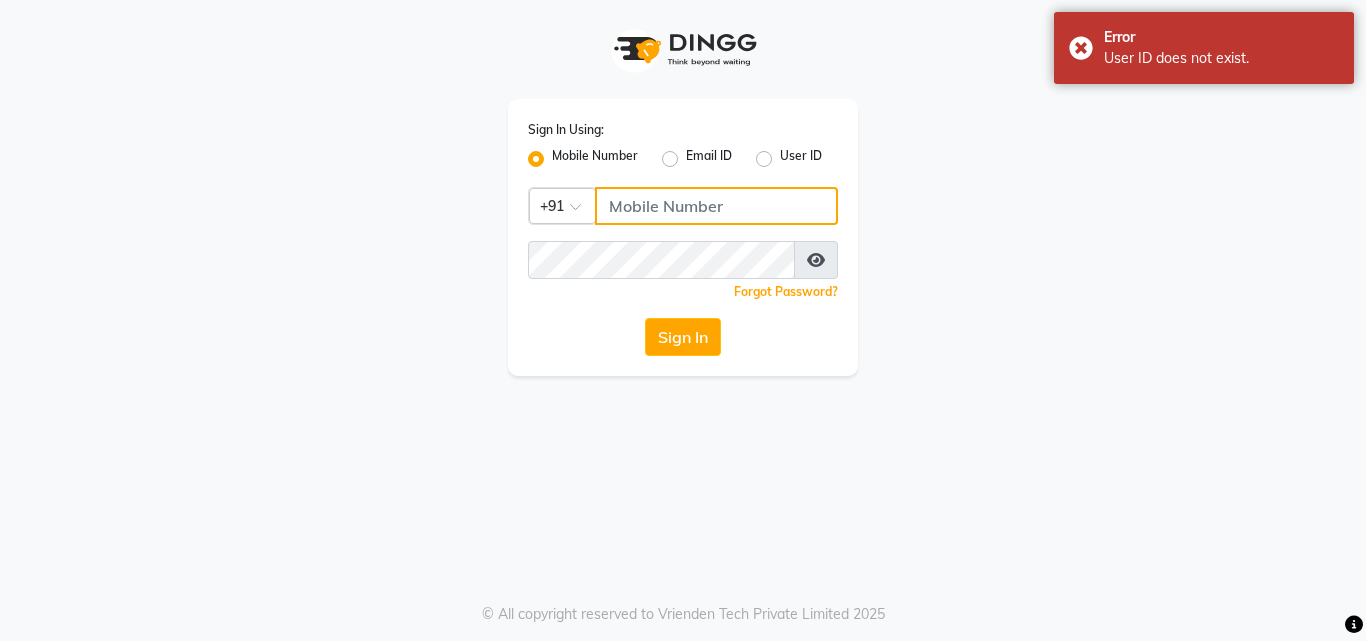 click 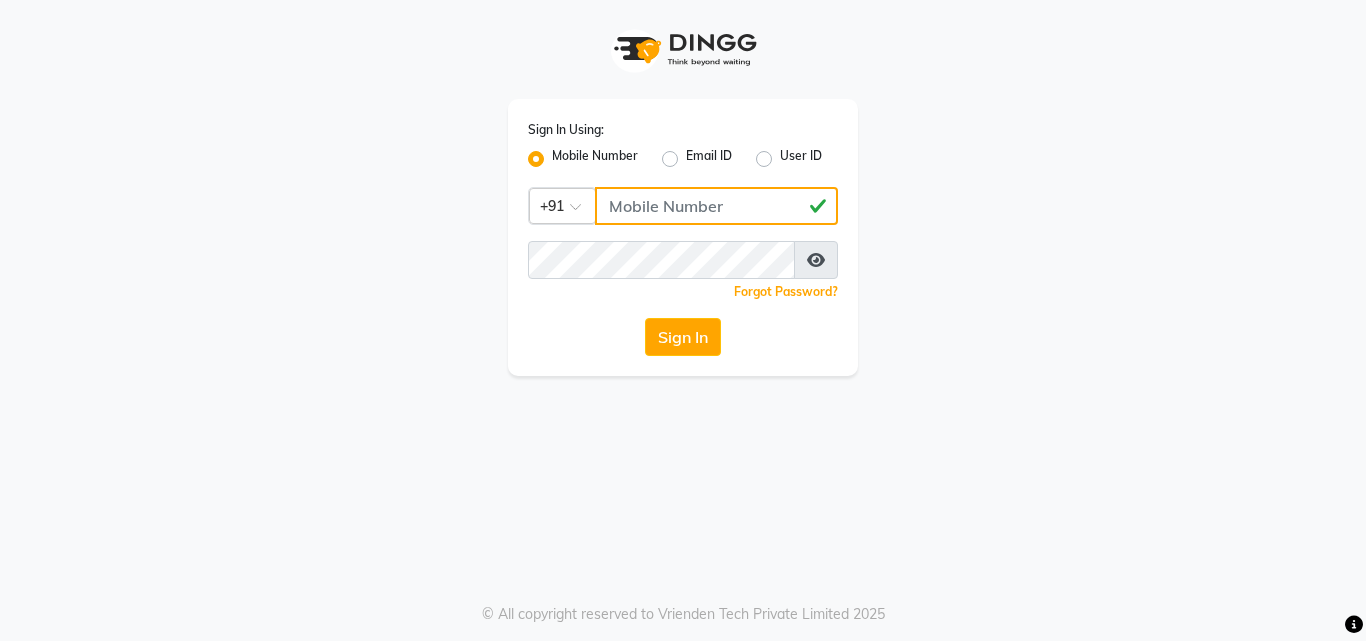 type on "[PHONE]" 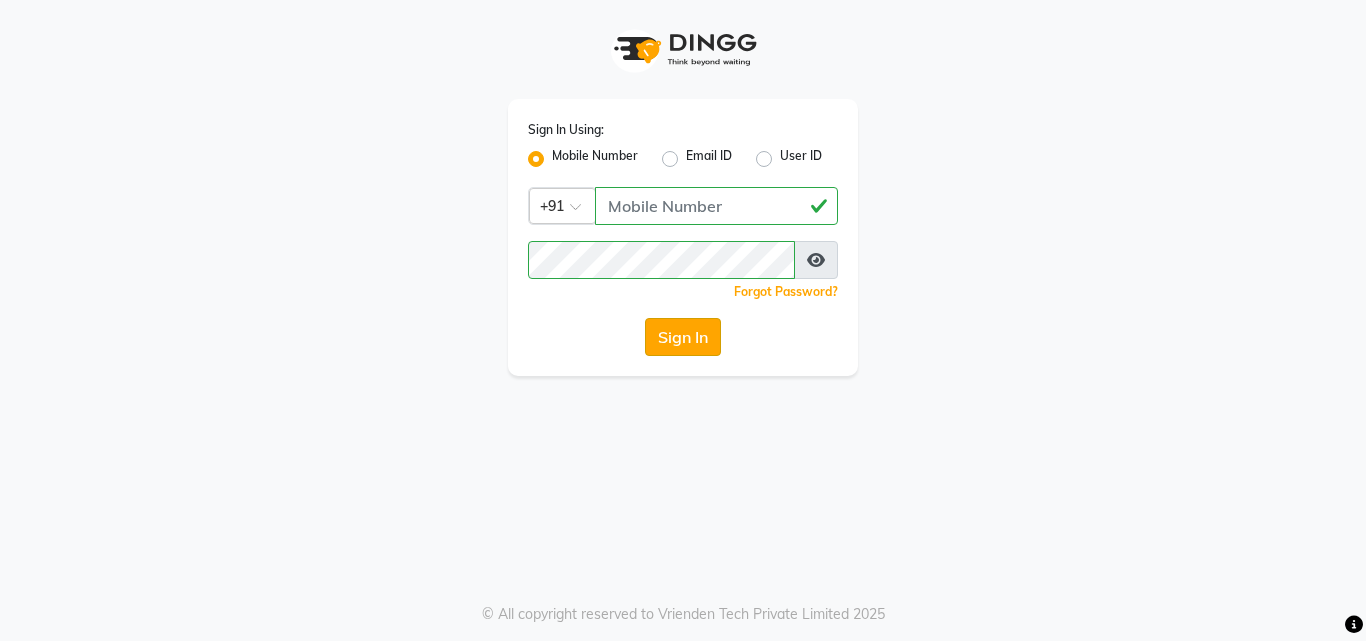 click on "Sign In" 